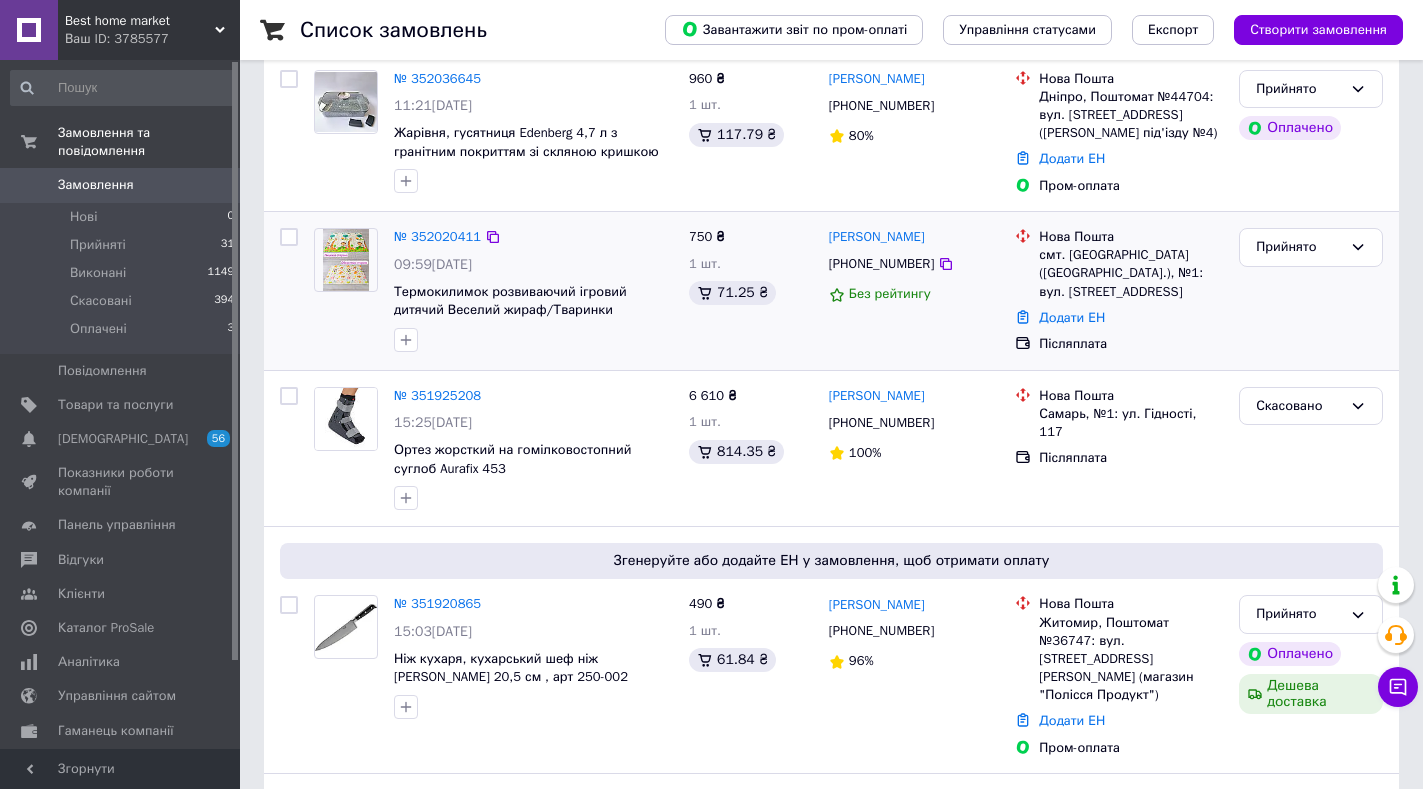 scroll, scrollTop: 400, scrollLeft: 0, axis: vertical 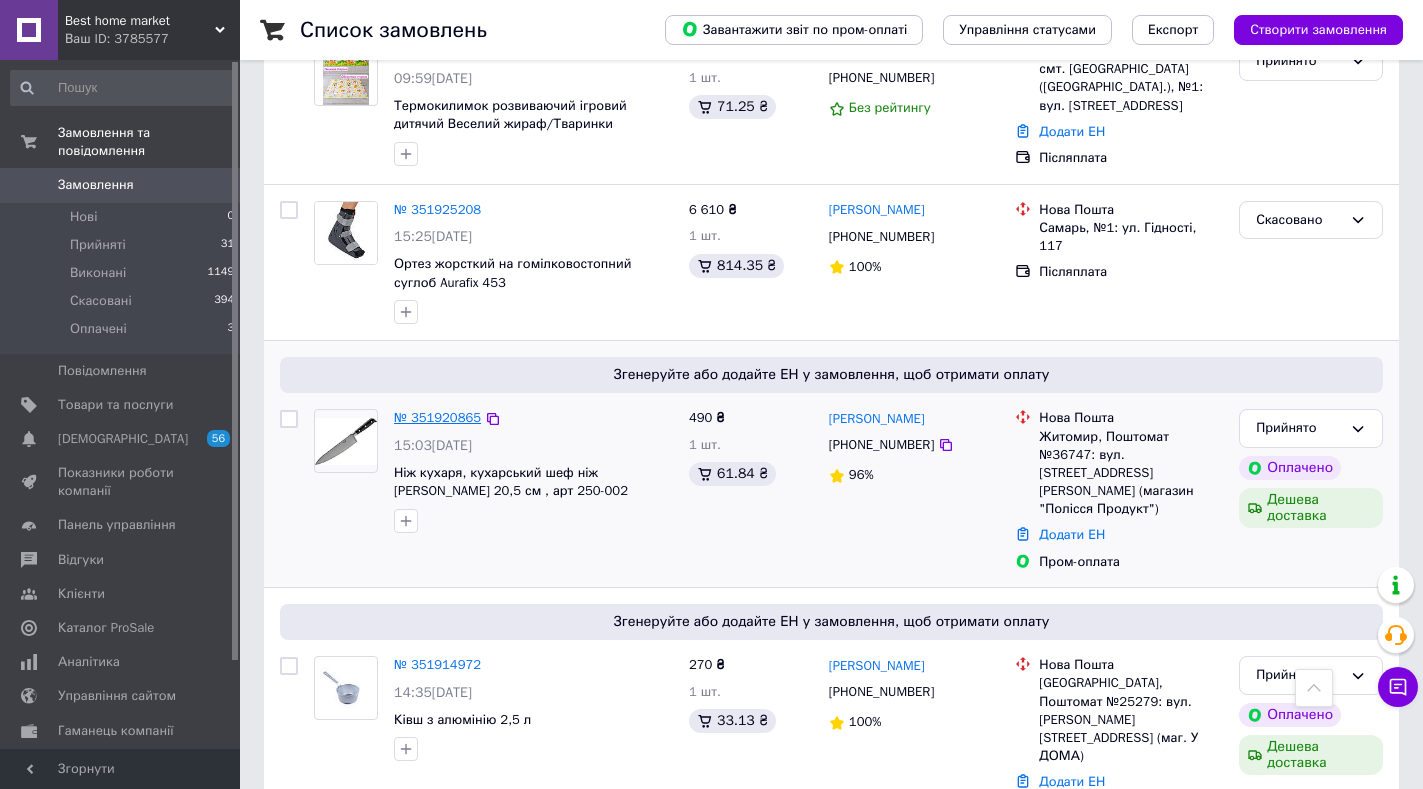 click on "№ 351920865" at bounding box center [437, 417] 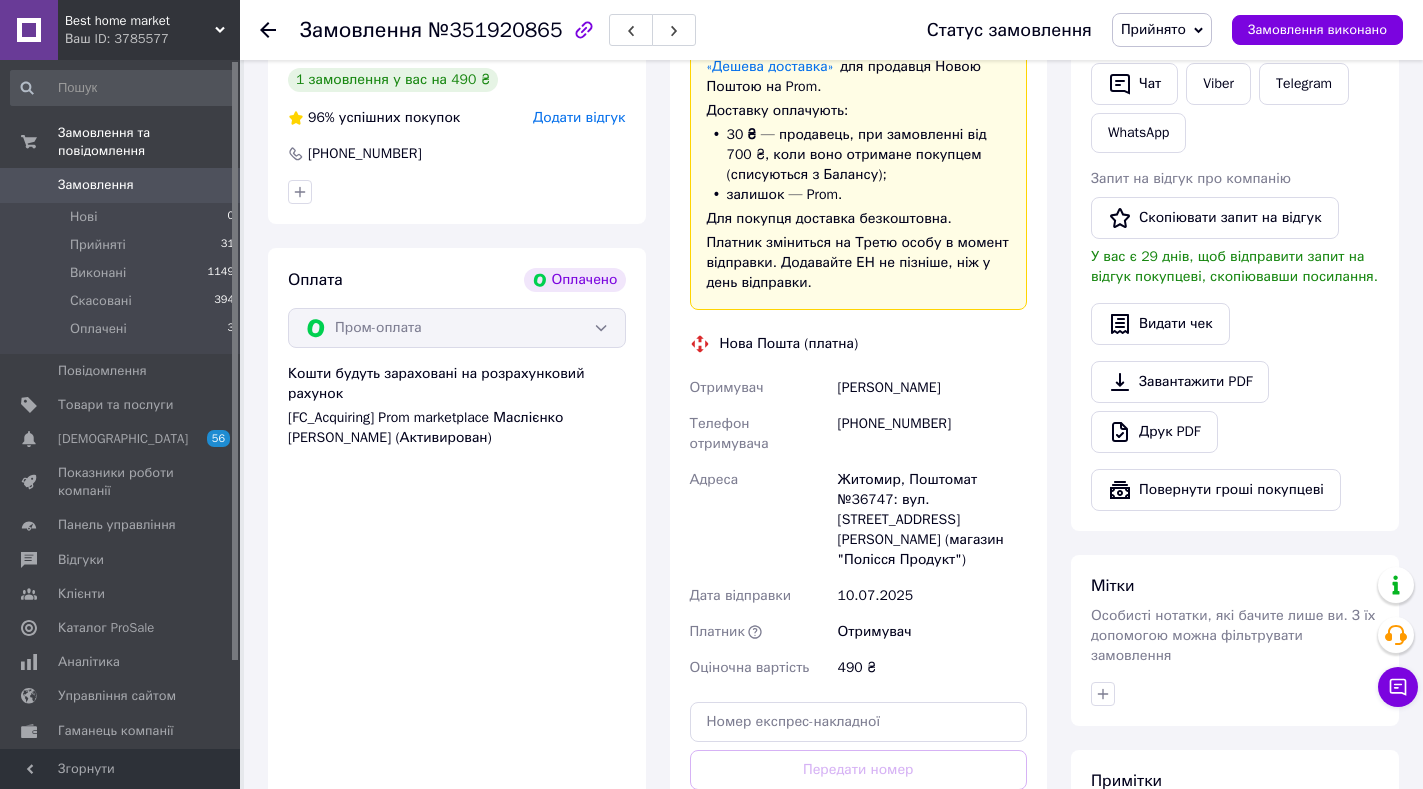scroll, scrollTop: 800, scrollLeft: 0, axis: vertical 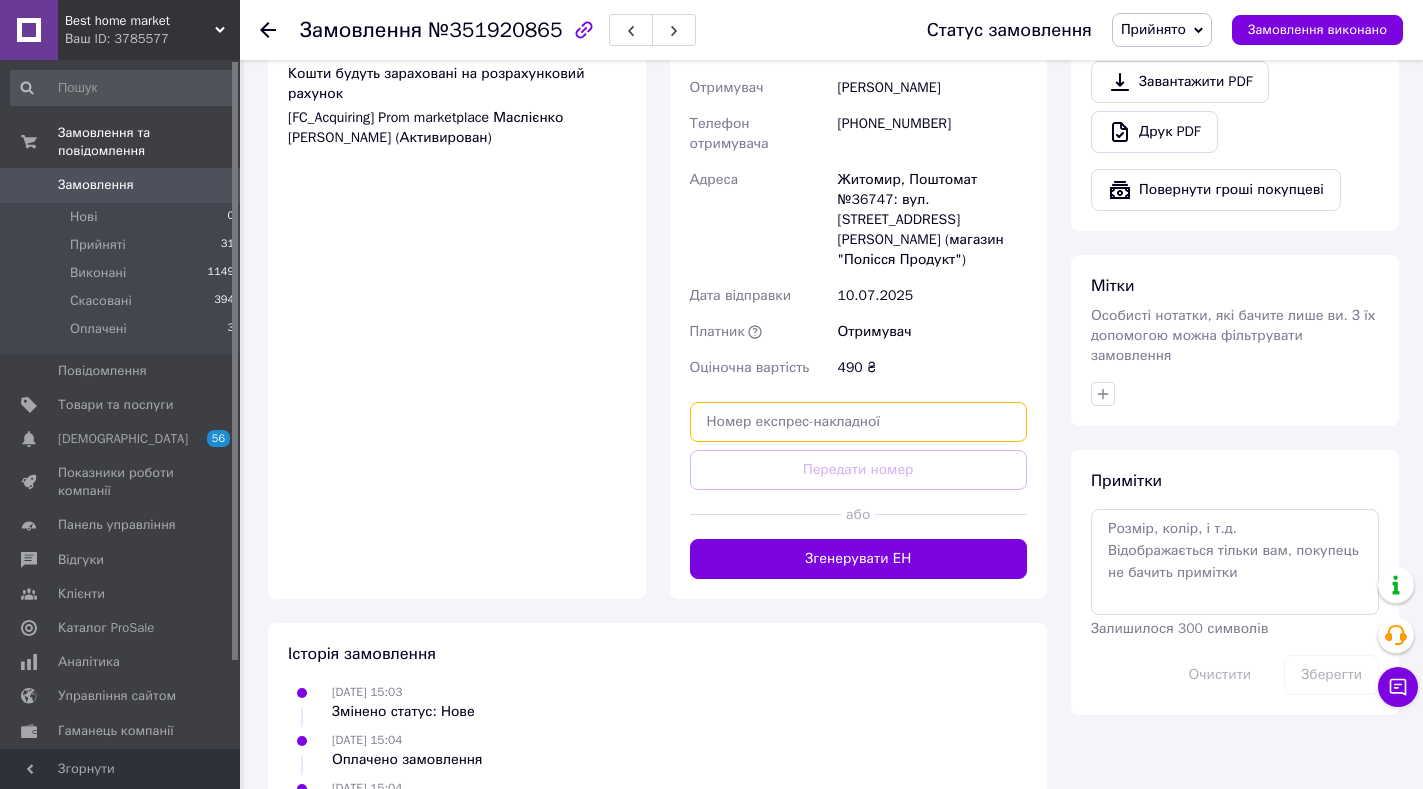 click at bounding box center [859, 422] 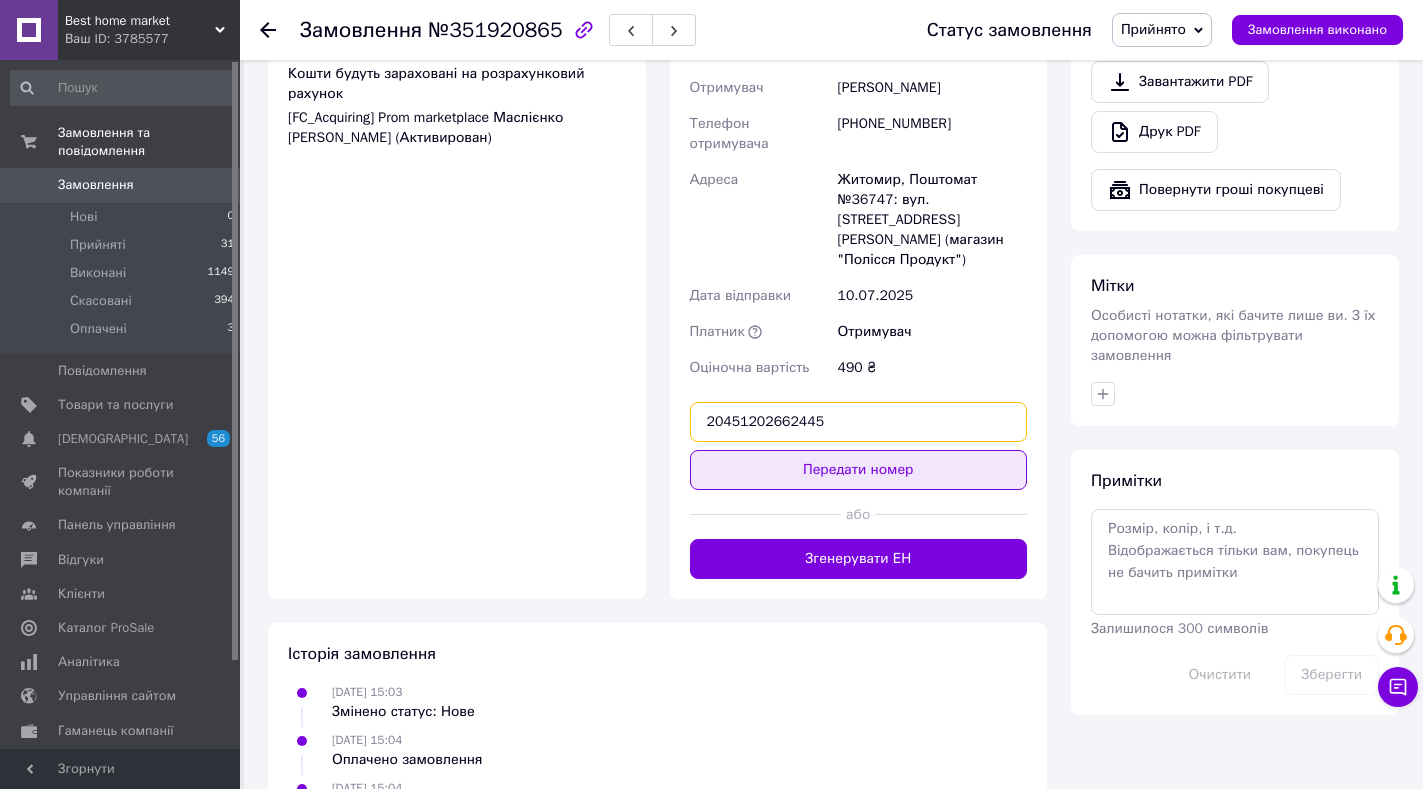 type on "20451202662445" 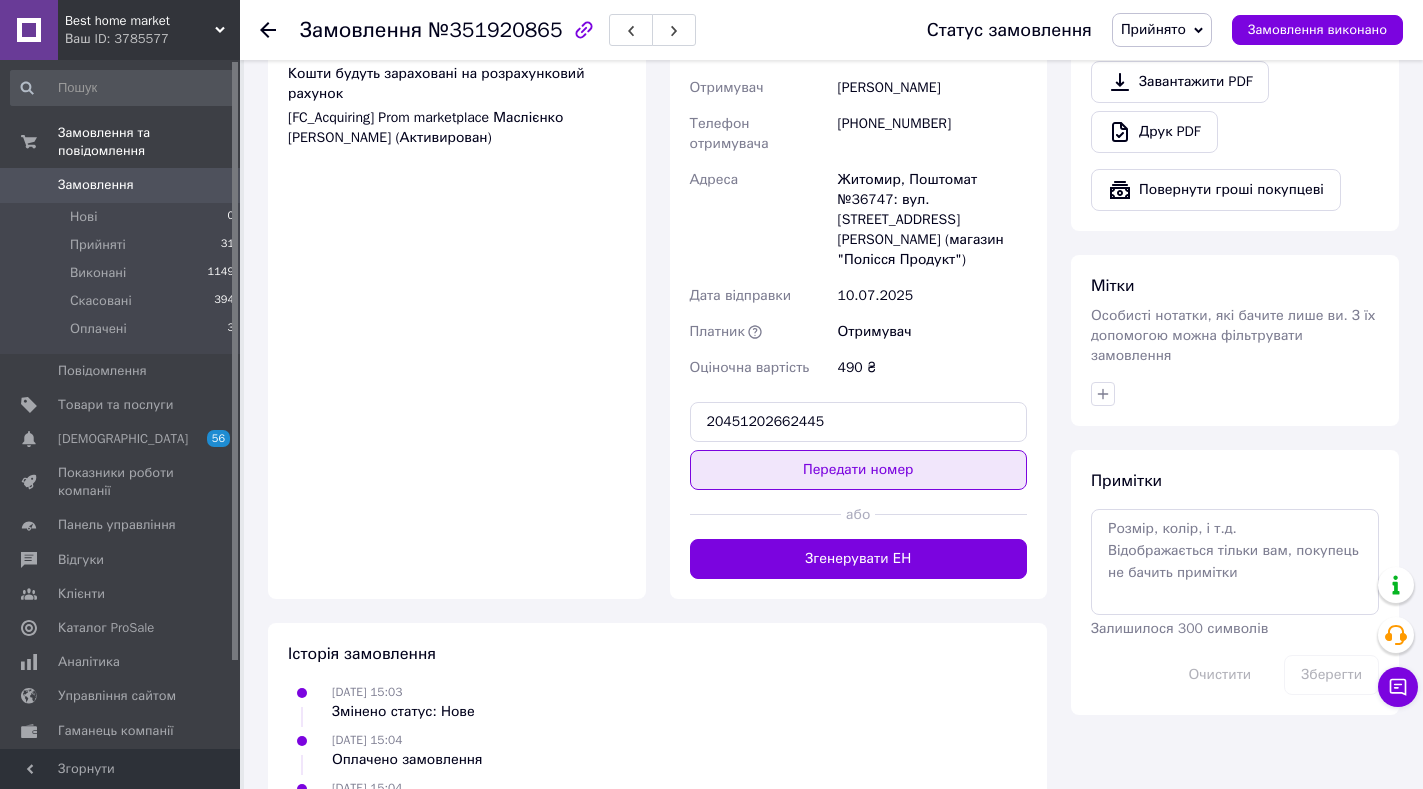 click on "Передати номер" at bounding box center [859, 470] 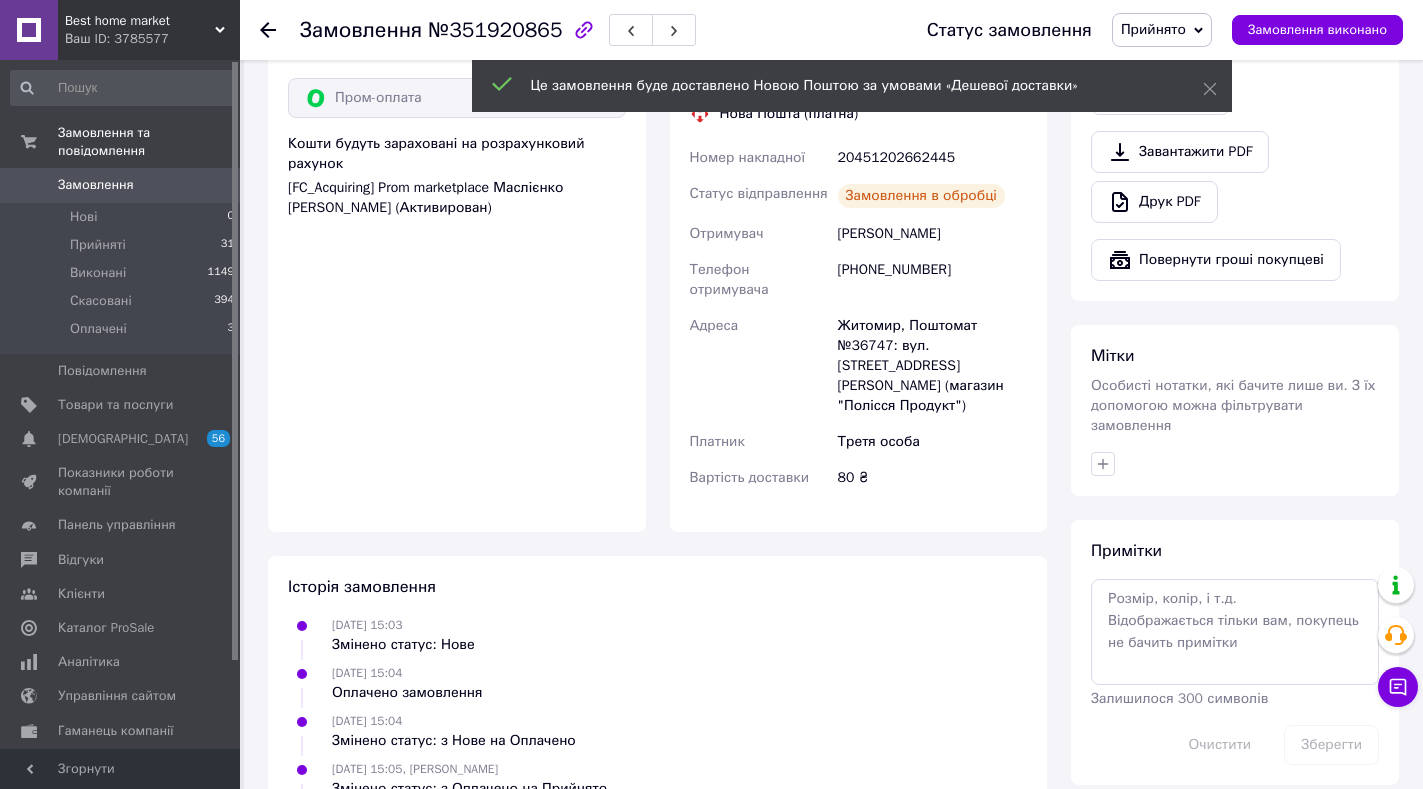scroll, scrollTop: 800, scrollLeft: 0, axis: vertical 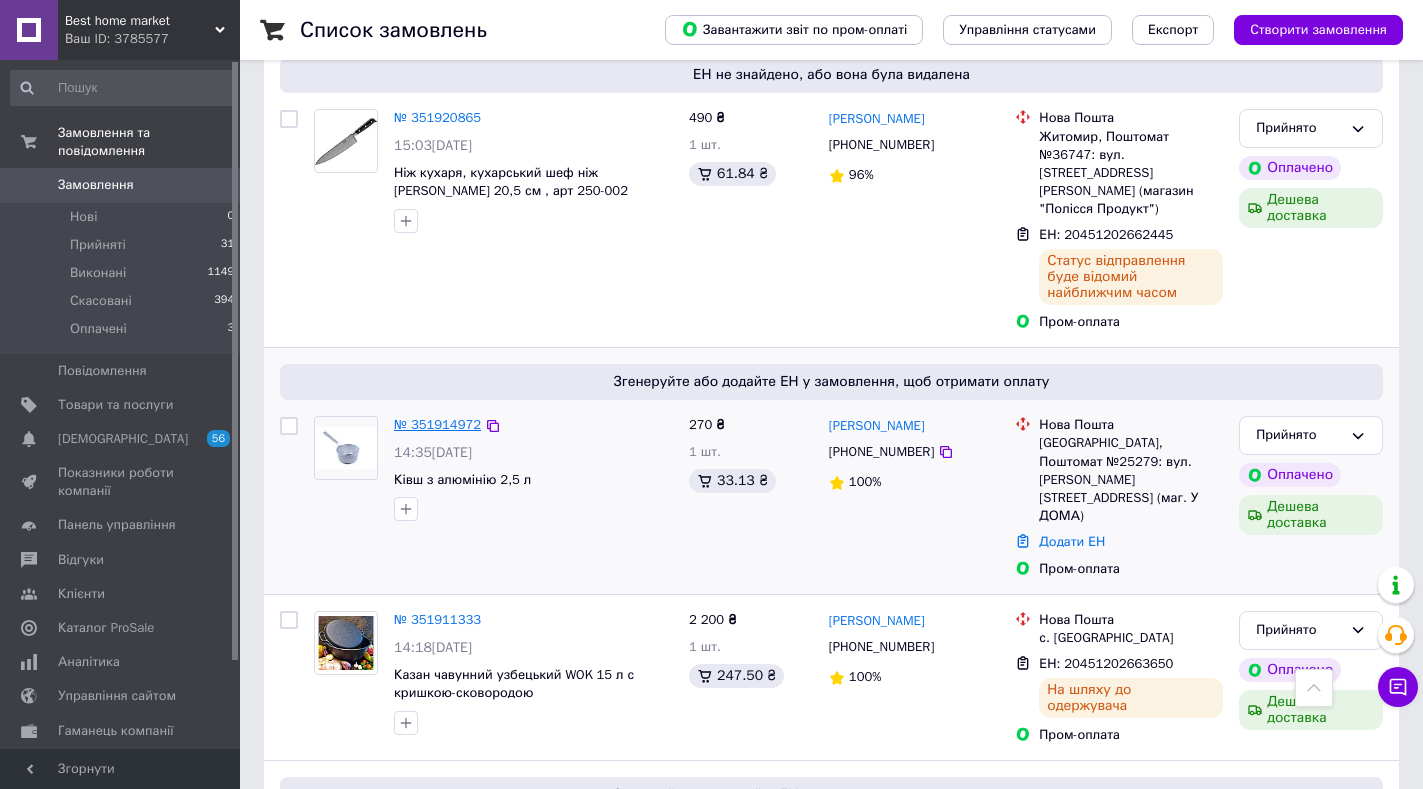 click on "№ 351914972" at bounding box center (437, 424) 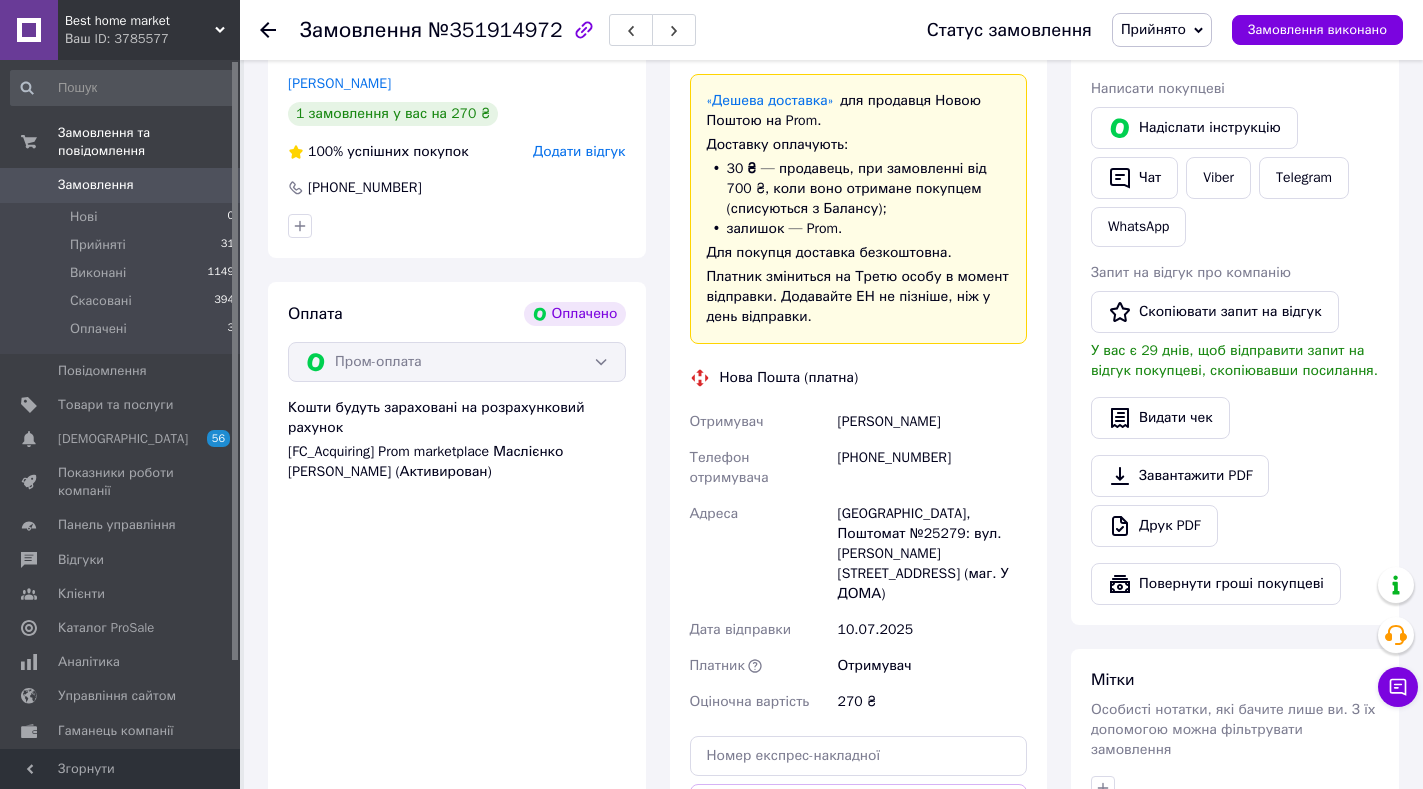 scroll, scrollTop: 500, scrollLeft: 0, axis: vertical 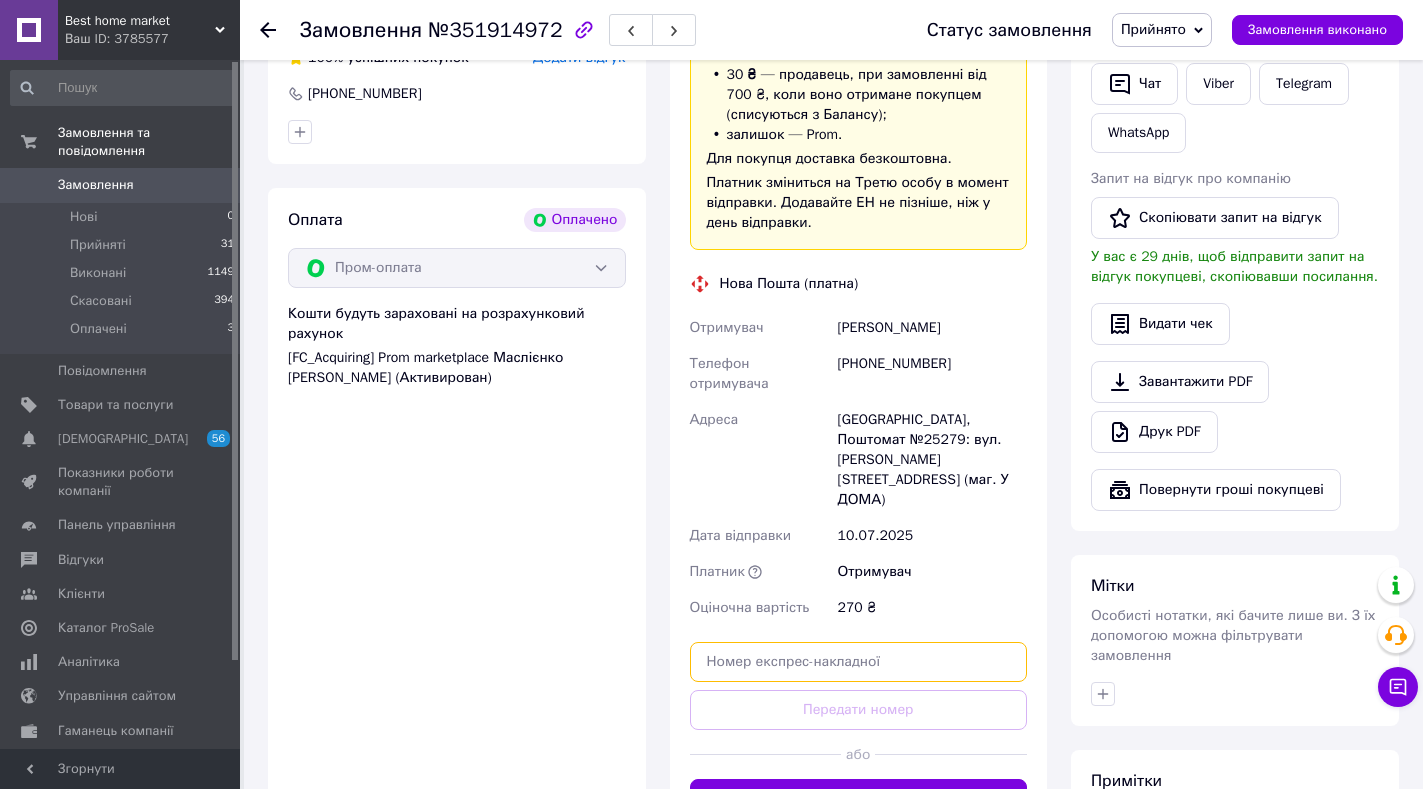 click at bounding box center (859, 662) 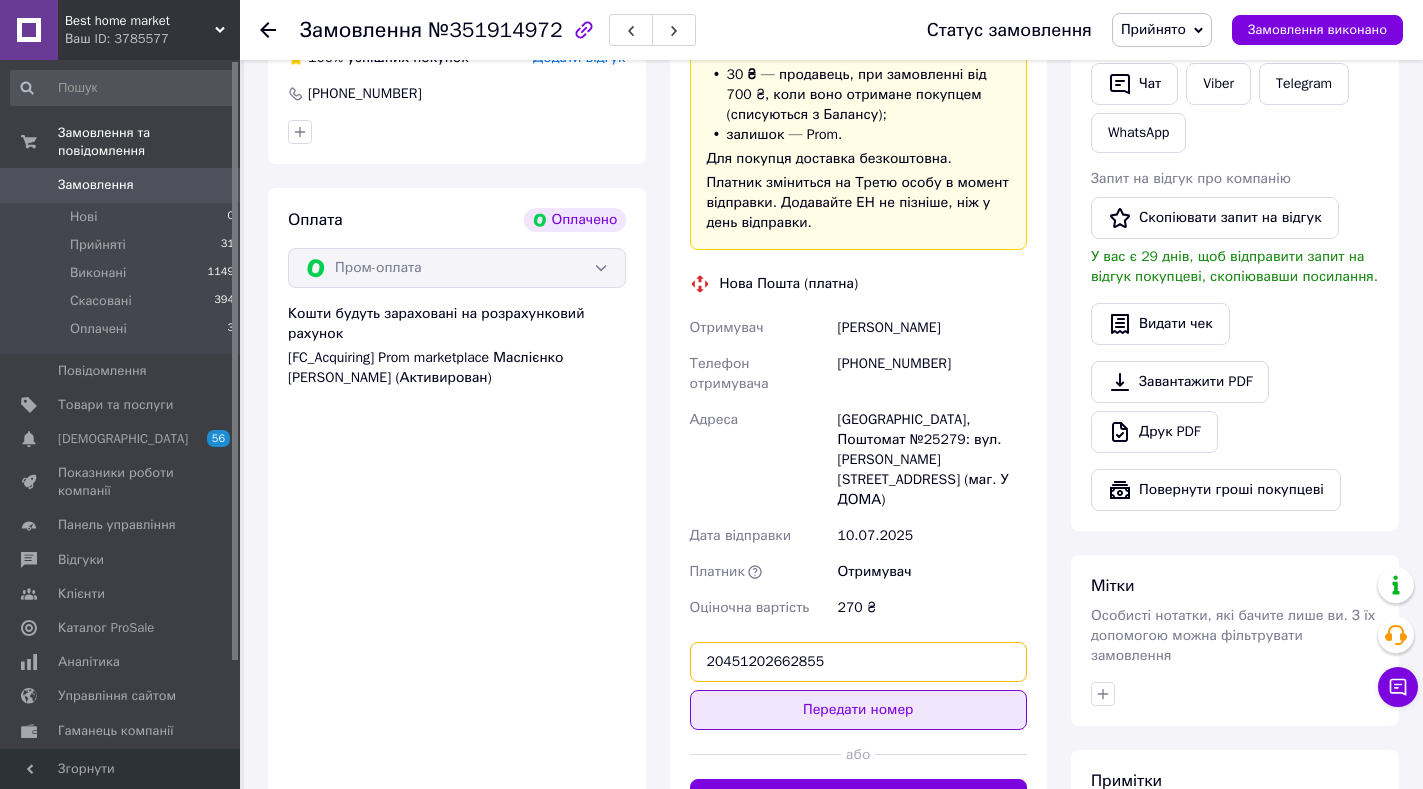 type on "20451202662855" 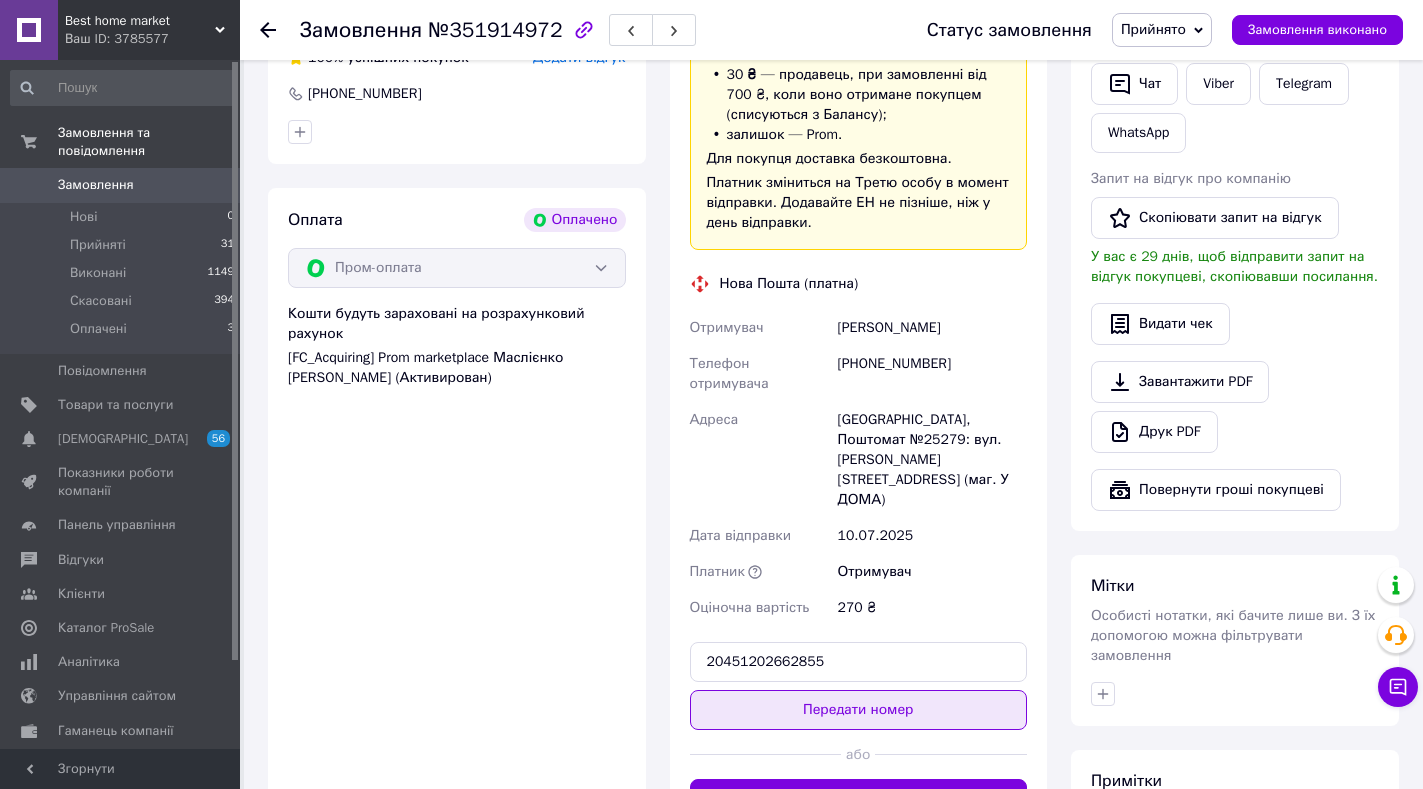 click on "Передати номер" at bounding box center [859, 710] 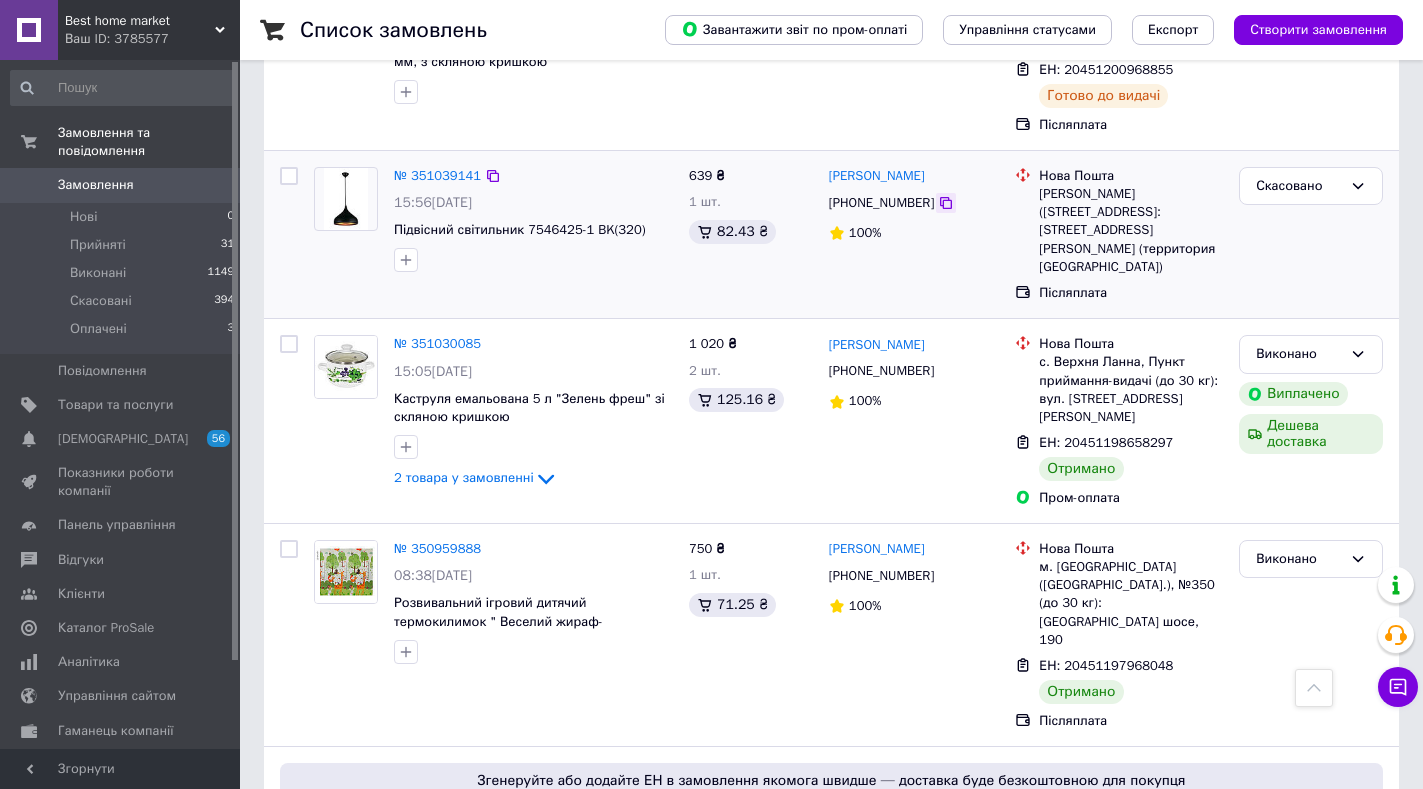 scroll, scrollTop: 3128, scrollLeft: 0, axis: vertical 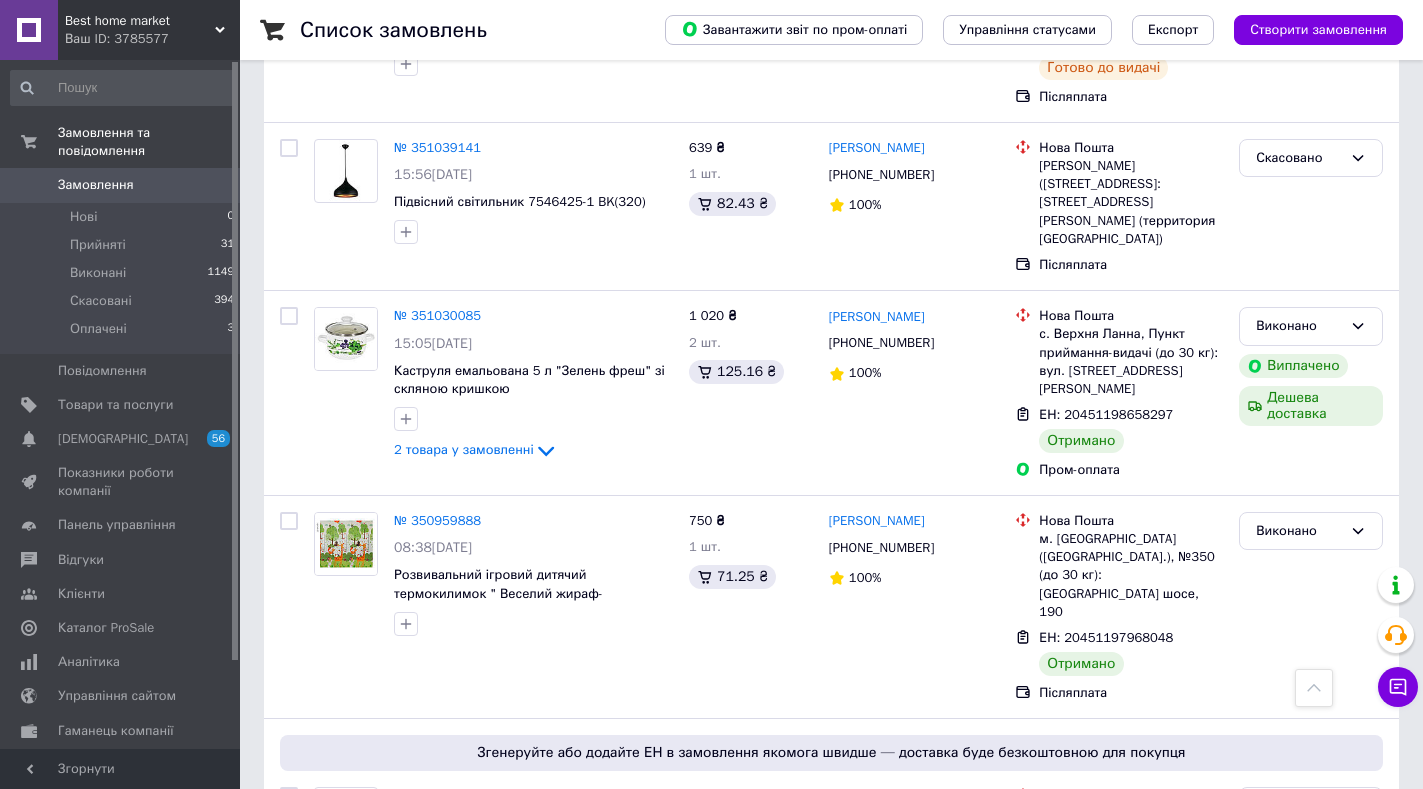 click on "2" at bounding box center (327, 982) 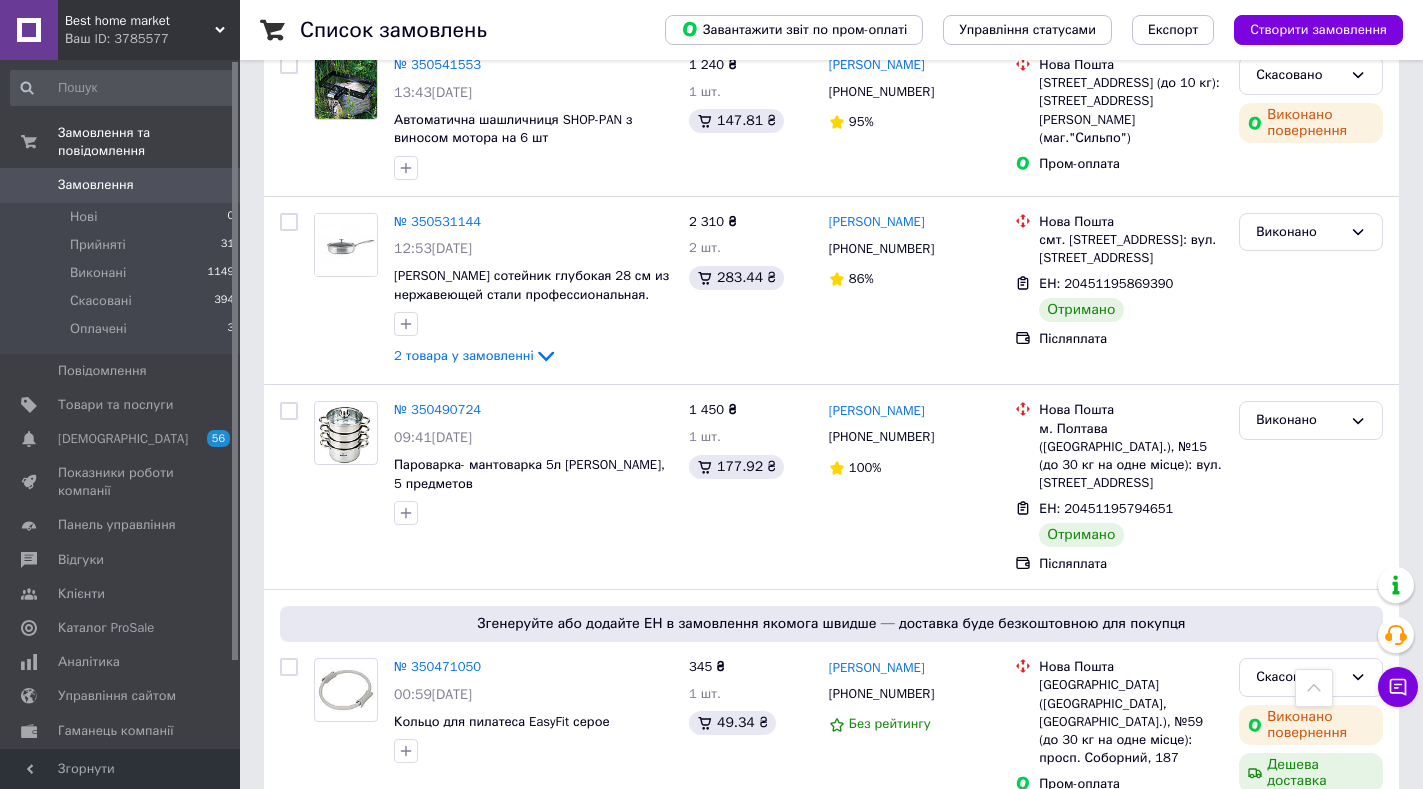 scroll, scrollTop: 3250, scrollLeft: 0, axis: vertical 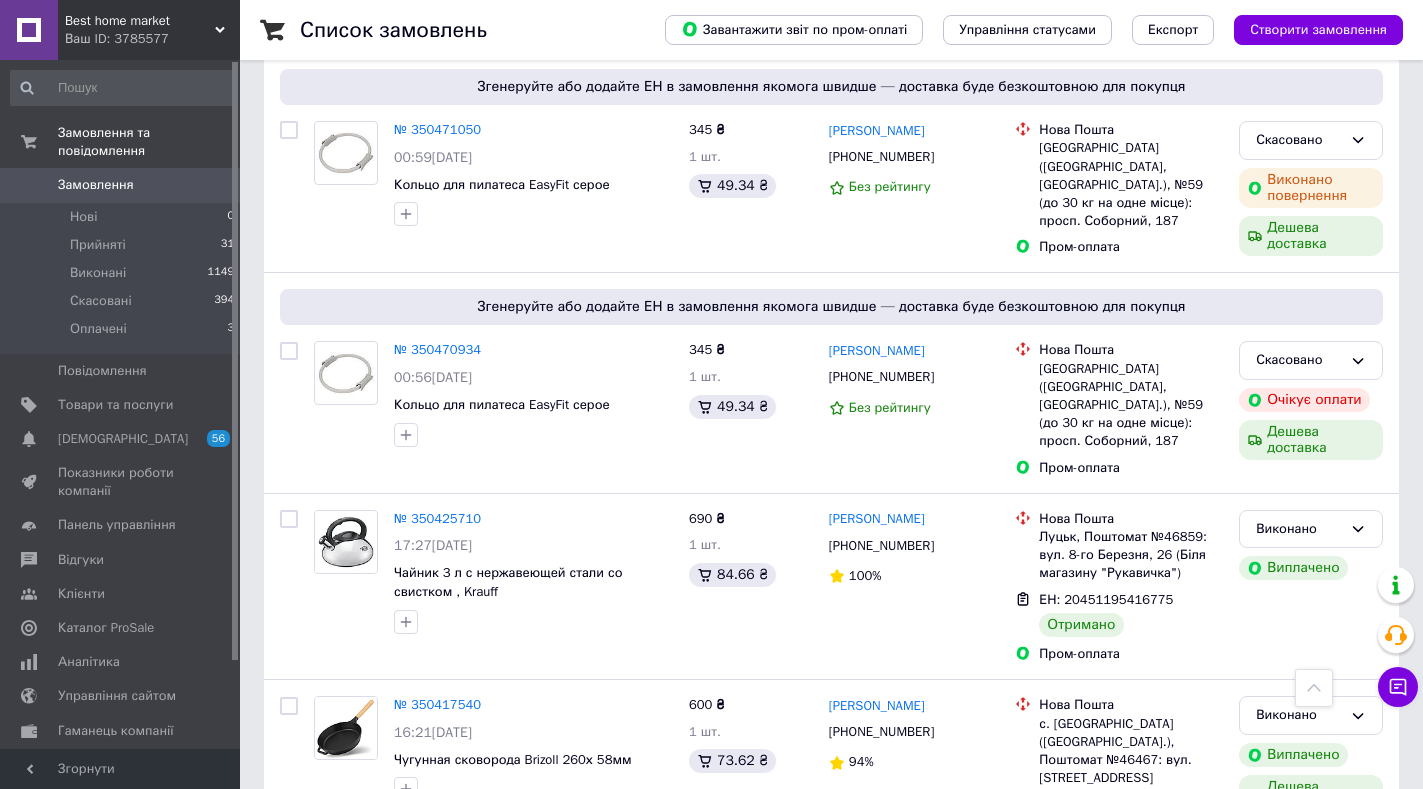 click on "1" at bounding box center (404, 929) 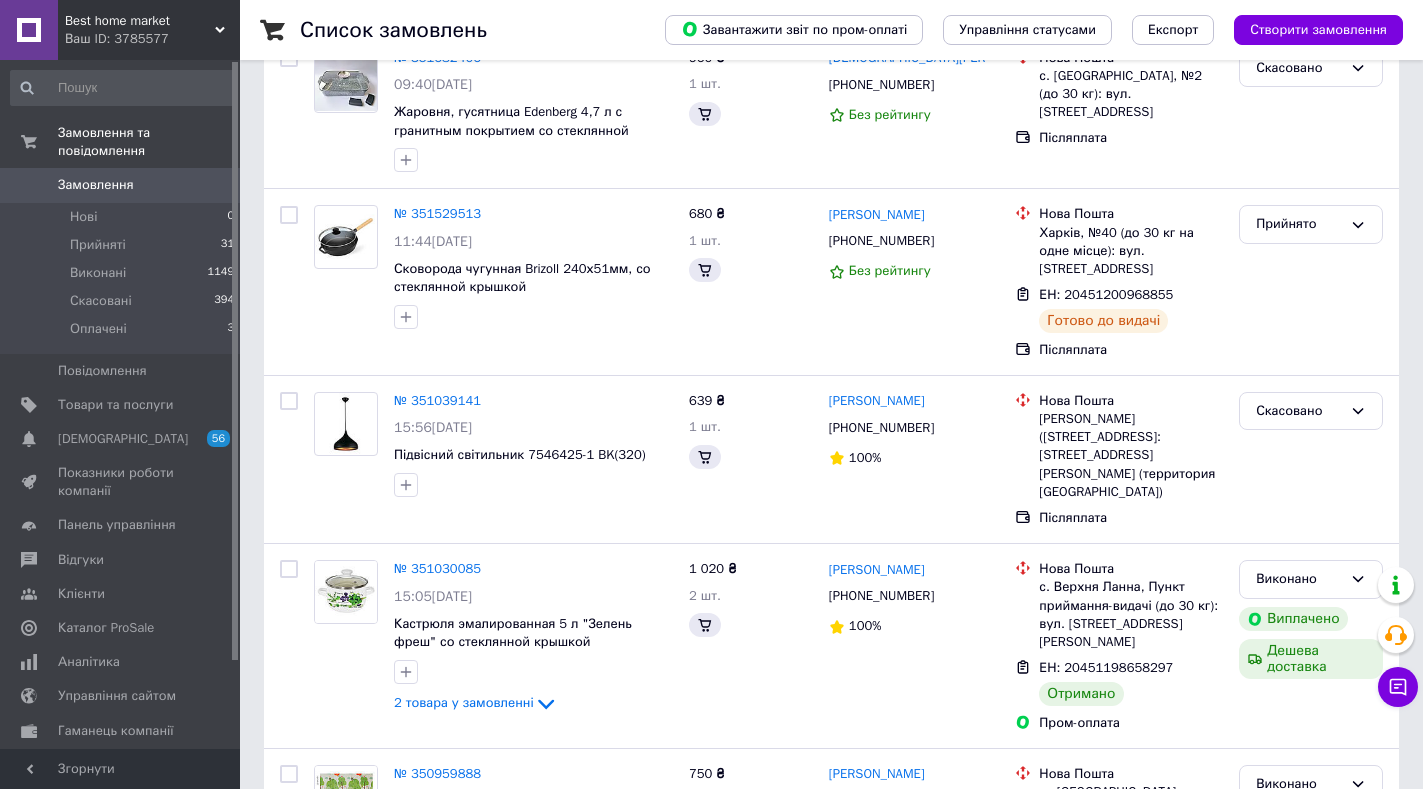 scroll, scrollTop: 0, scrollLeft: 0, axis: both 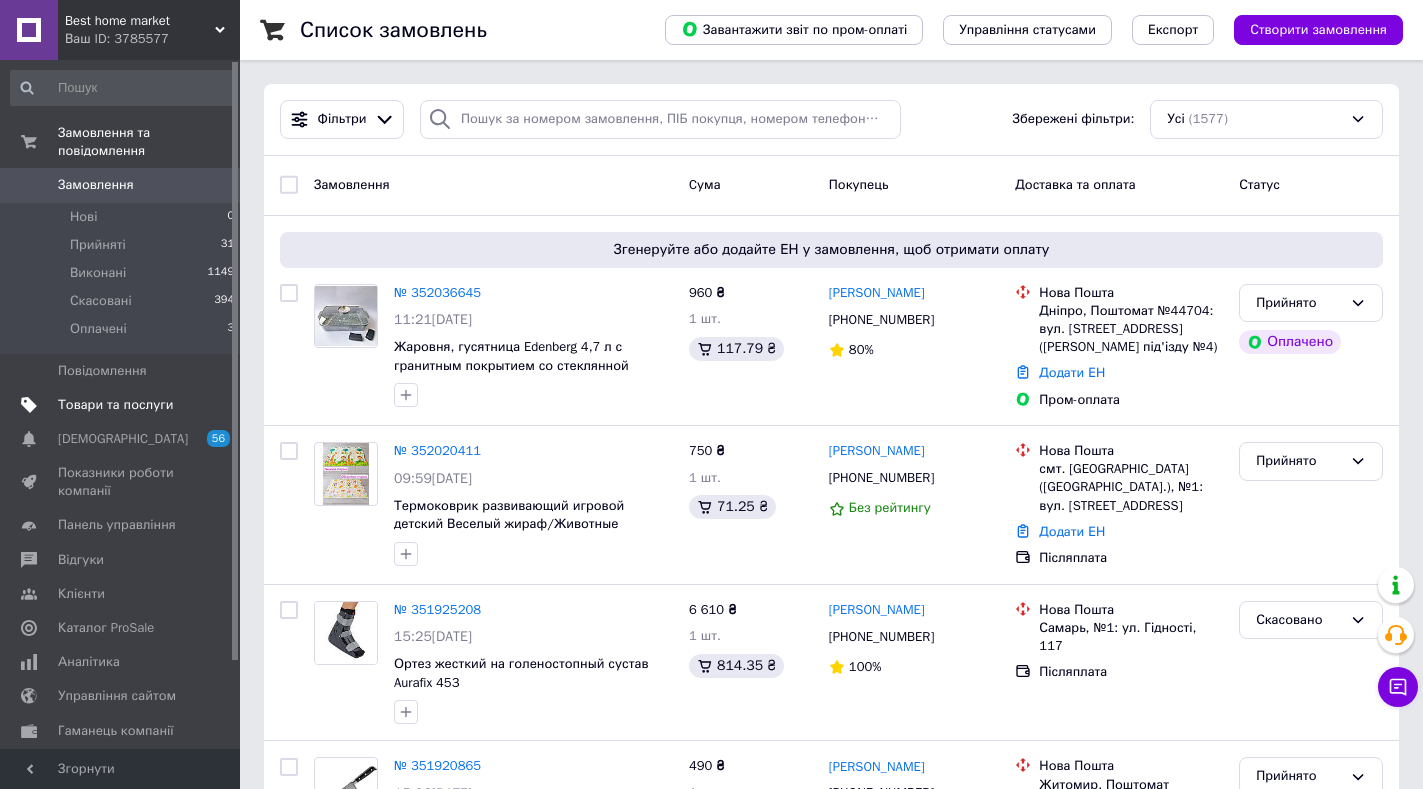 click on "Товари та послуги" at bounding box center (115, 405) 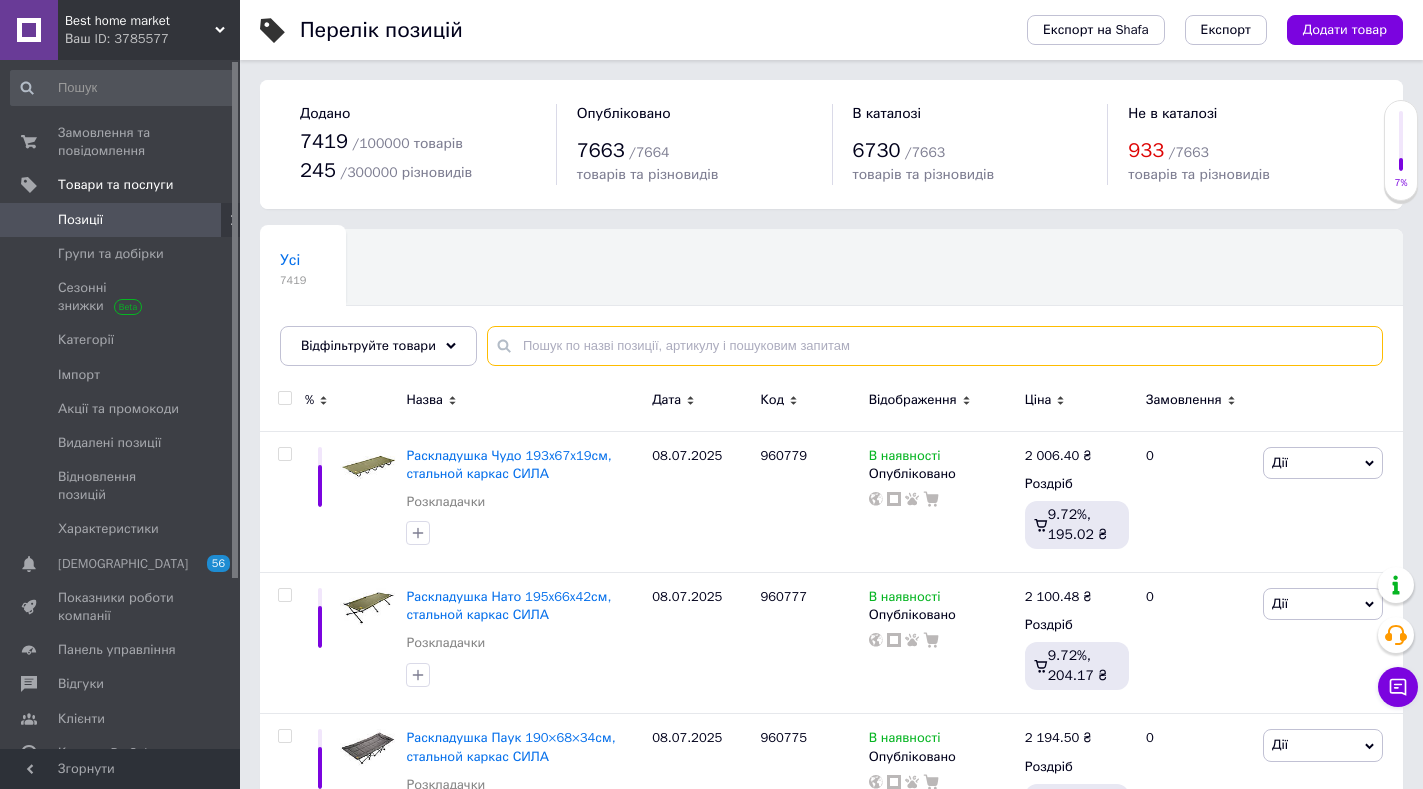 click at bounding box center [935, 346] 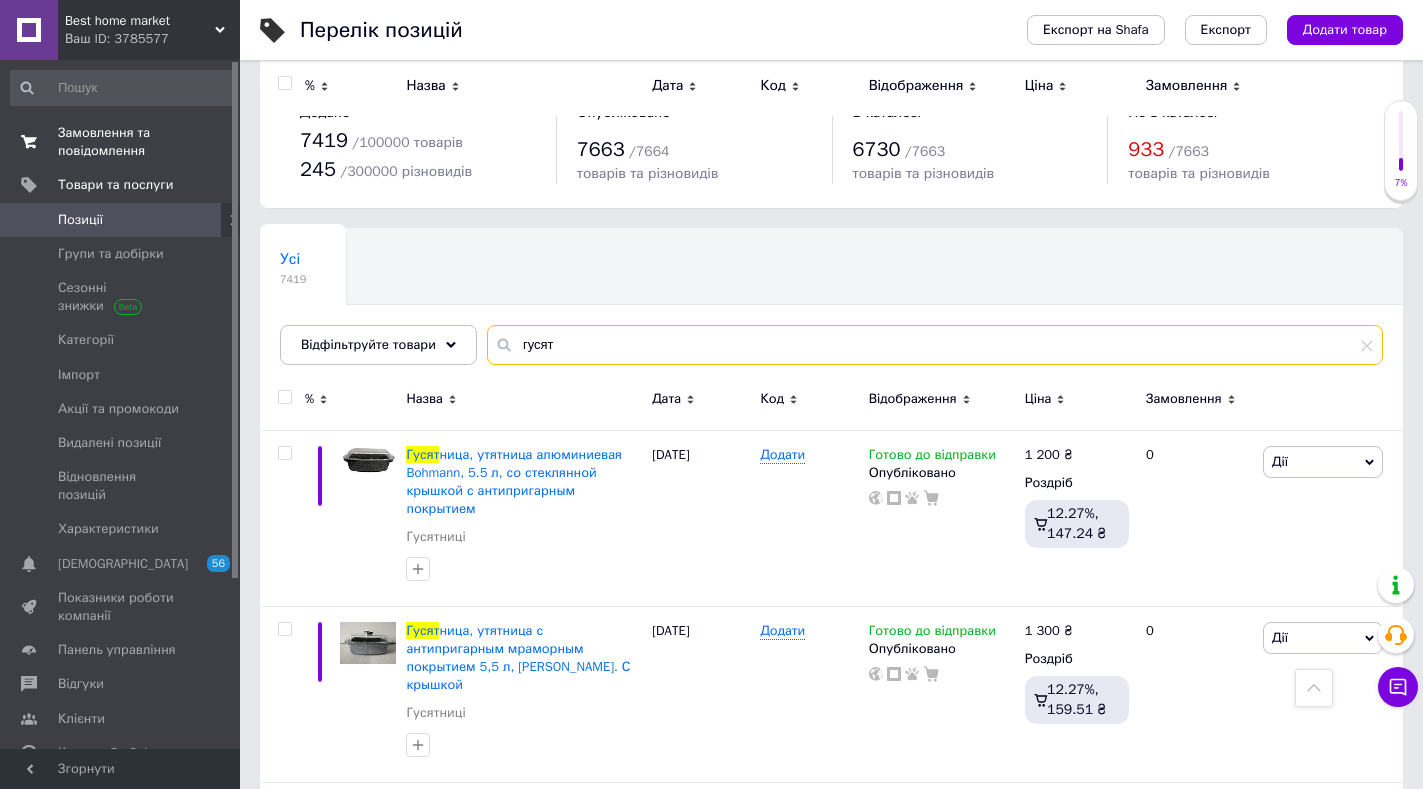 scroll, scrollTop: 0, scrollLeft: 0, axis: both 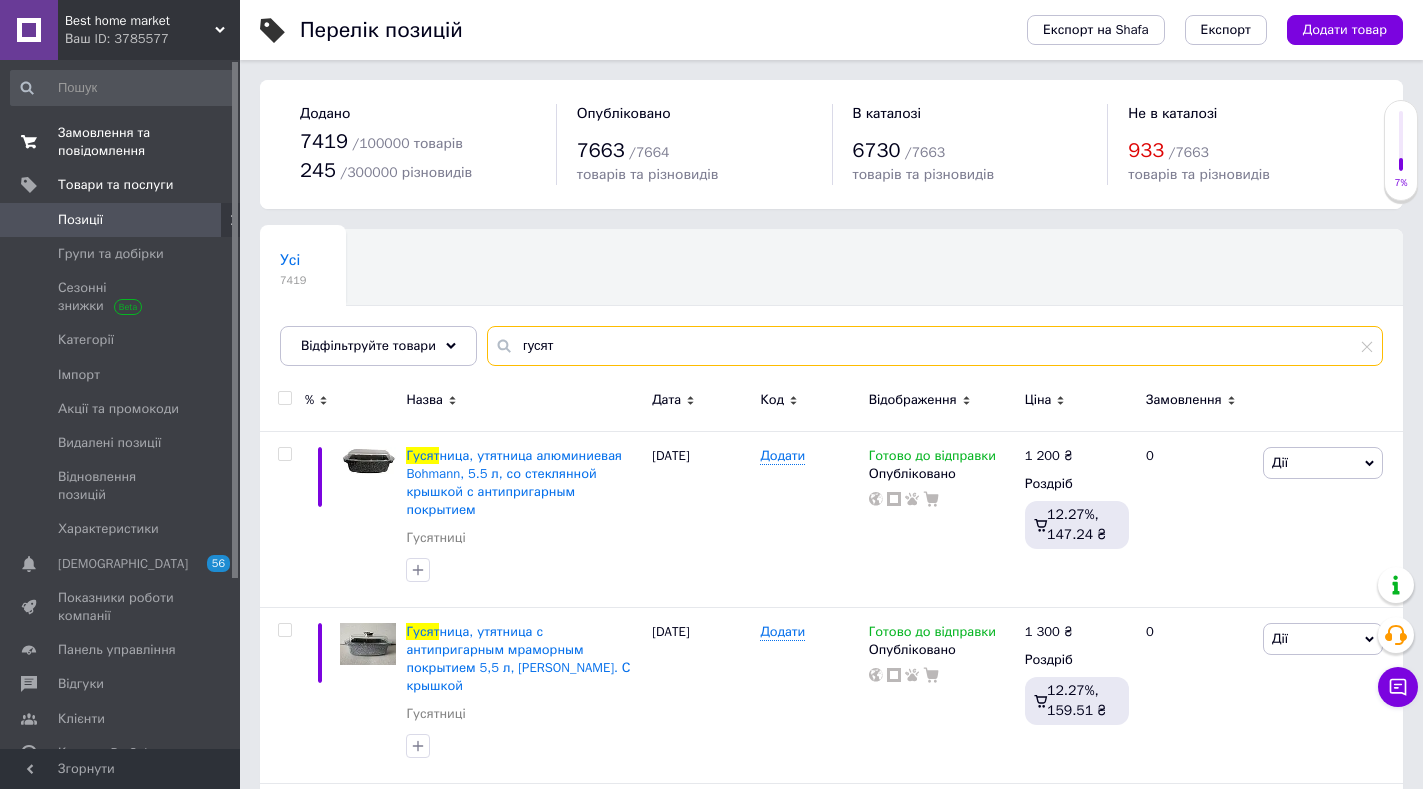 type on "гусят" 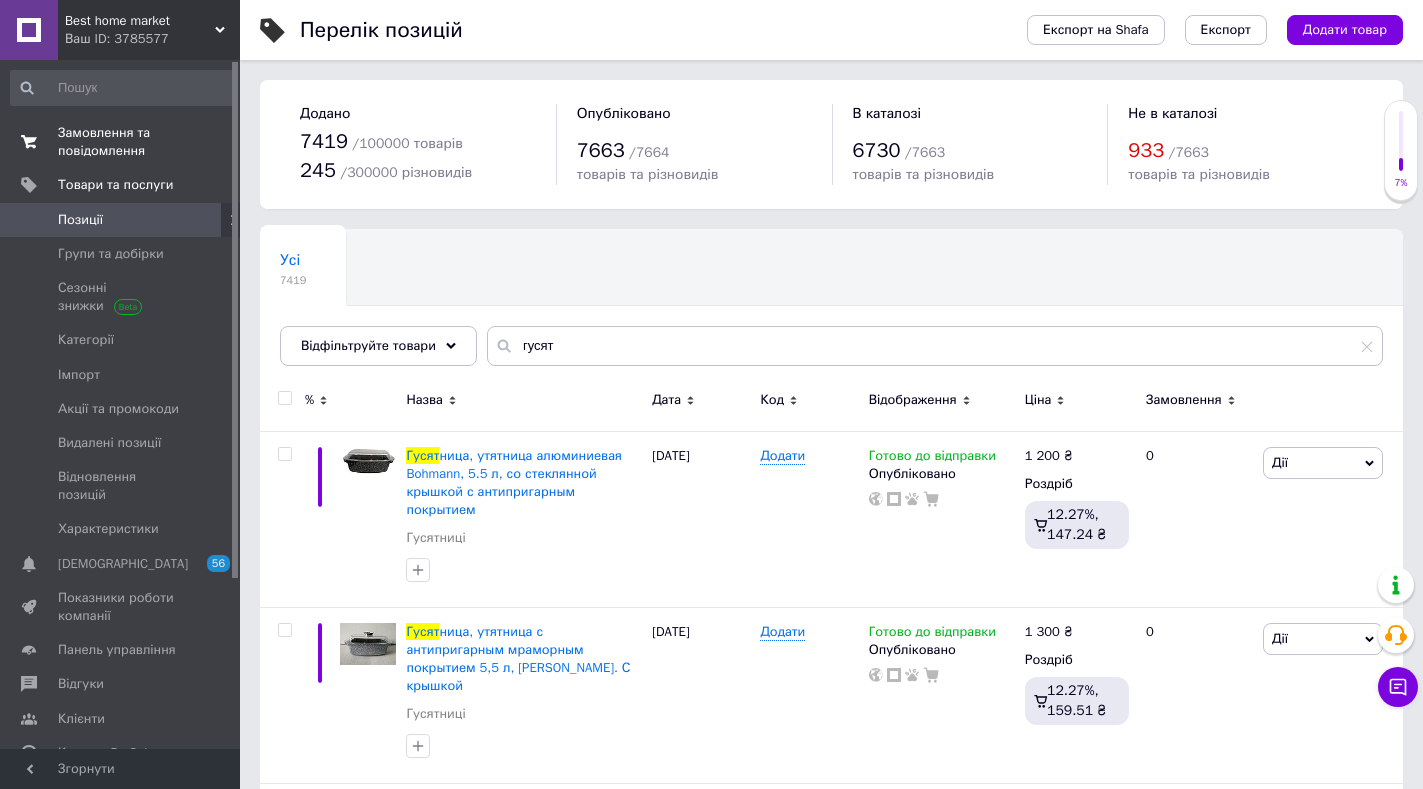 click on "Замовлення та повідомлення" at bounding box center (121, 142) 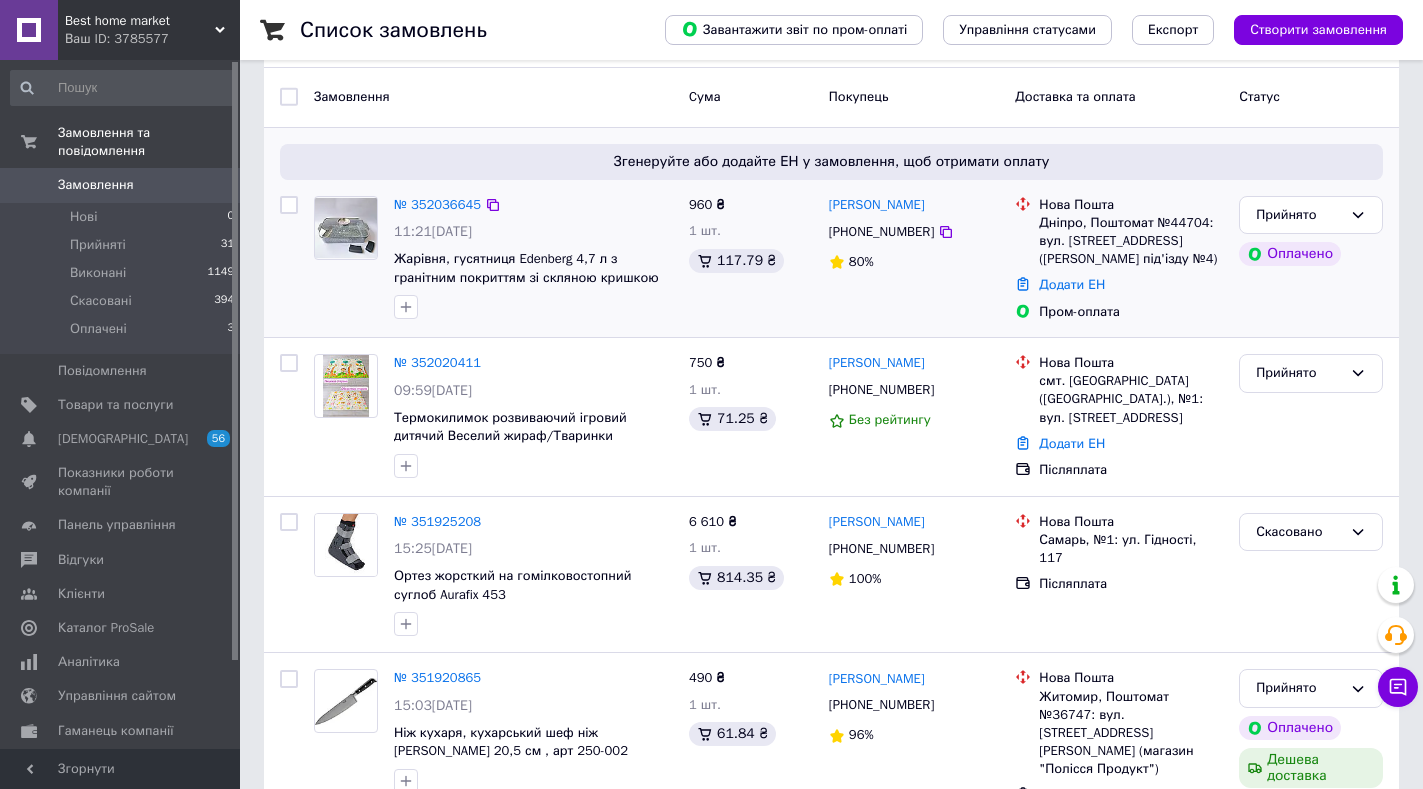 scroll, scrollTop: 100, scrollLeft: 0, axis: vertical 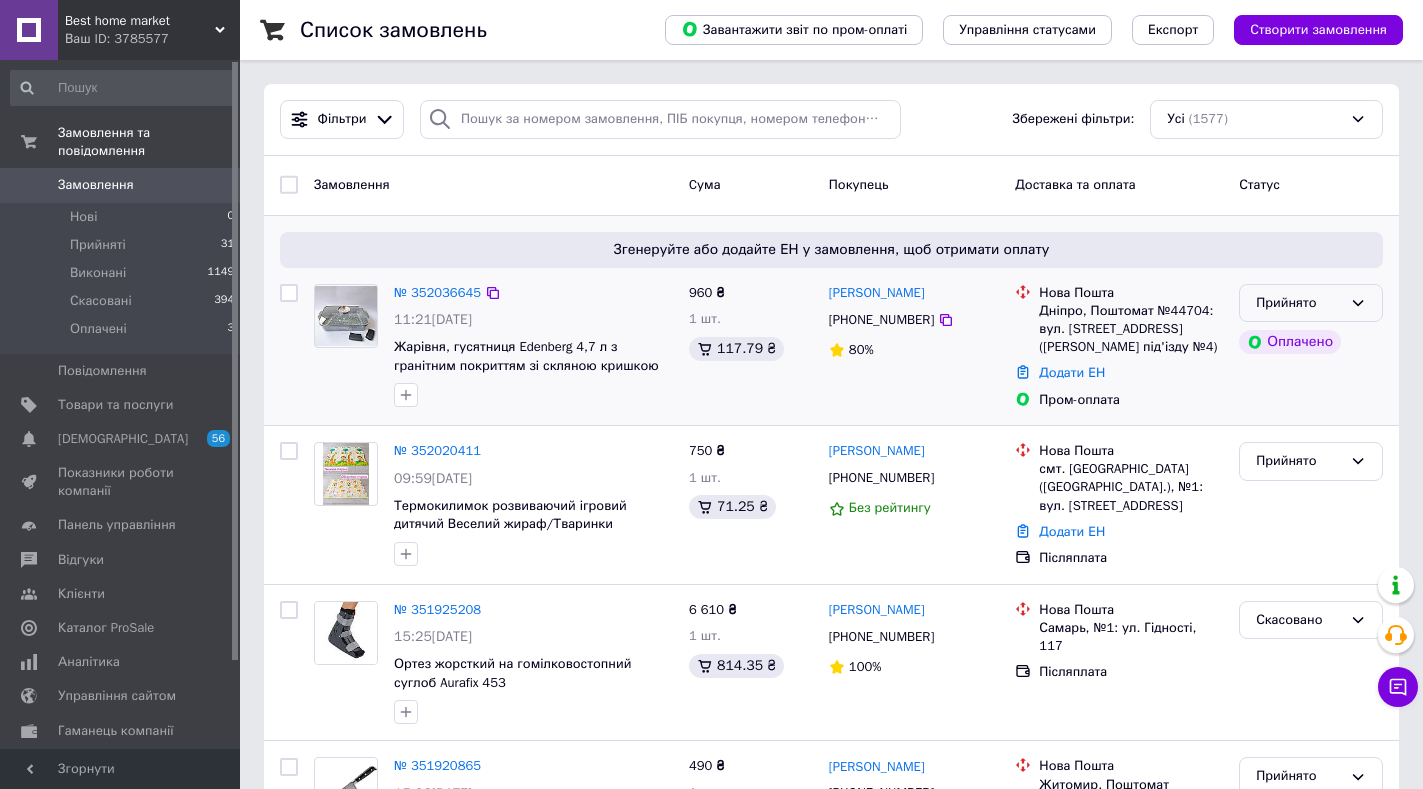 click 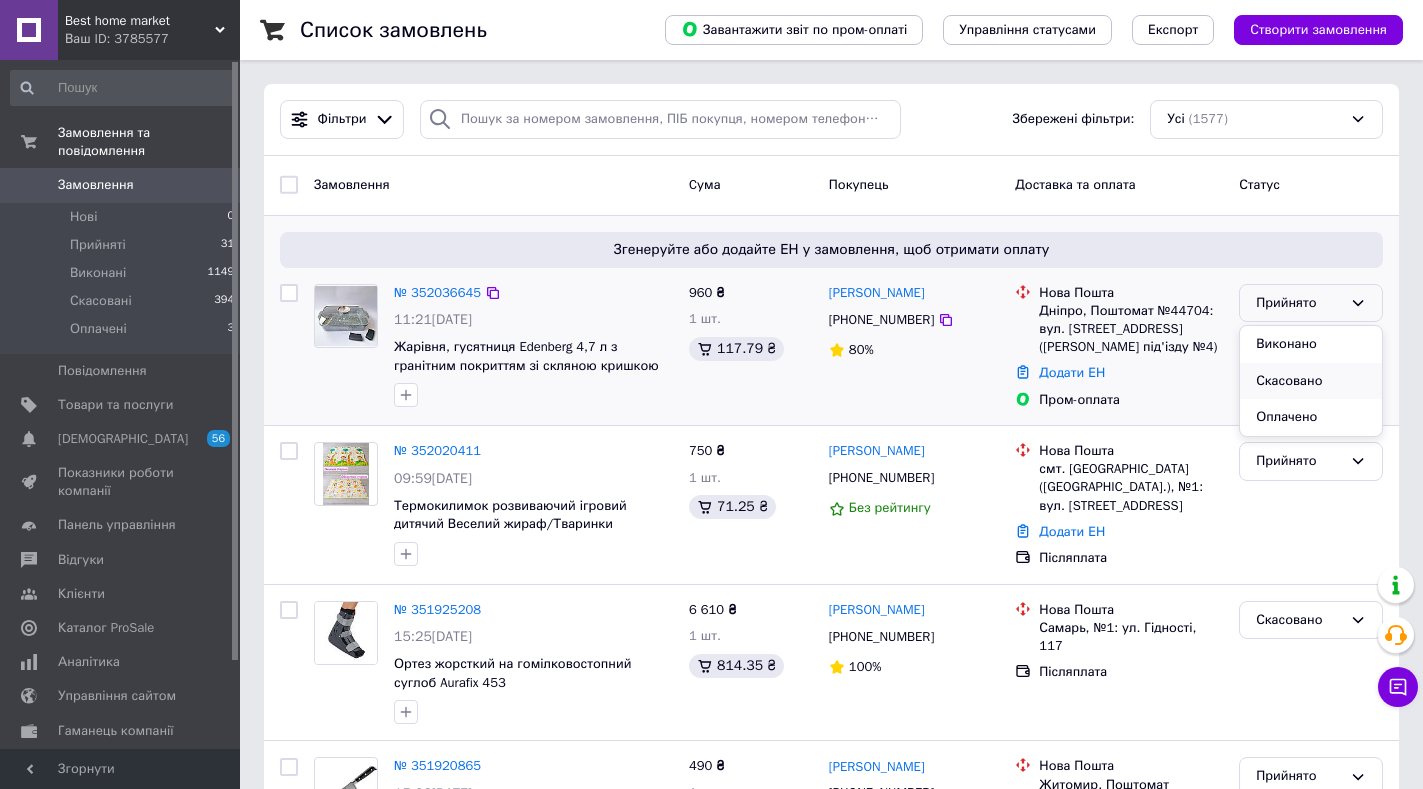 click on "Скасовано" at bounding box center [1311, 381] 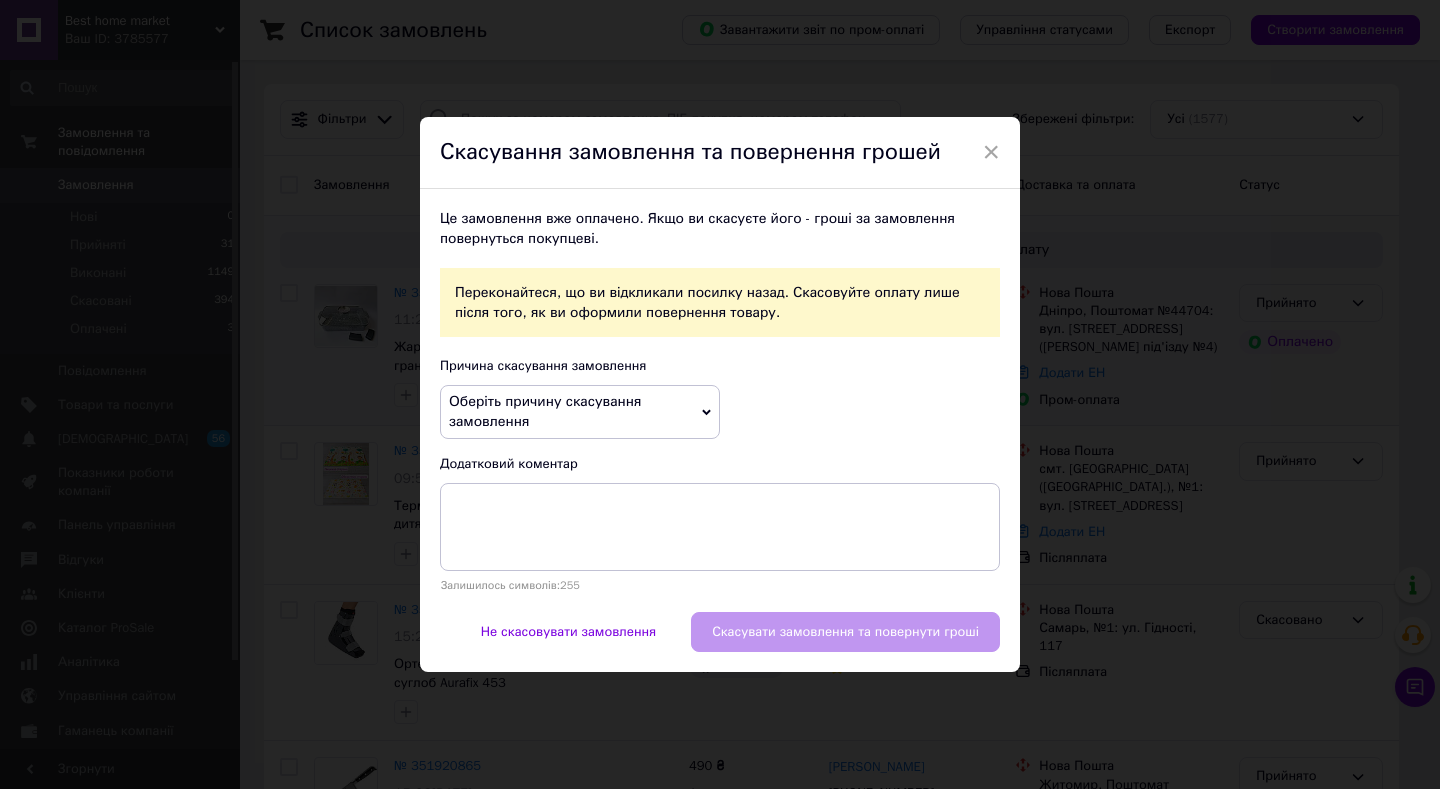 click on "Оберіть причину скасування замовлення" at bounding box center (580, 411) 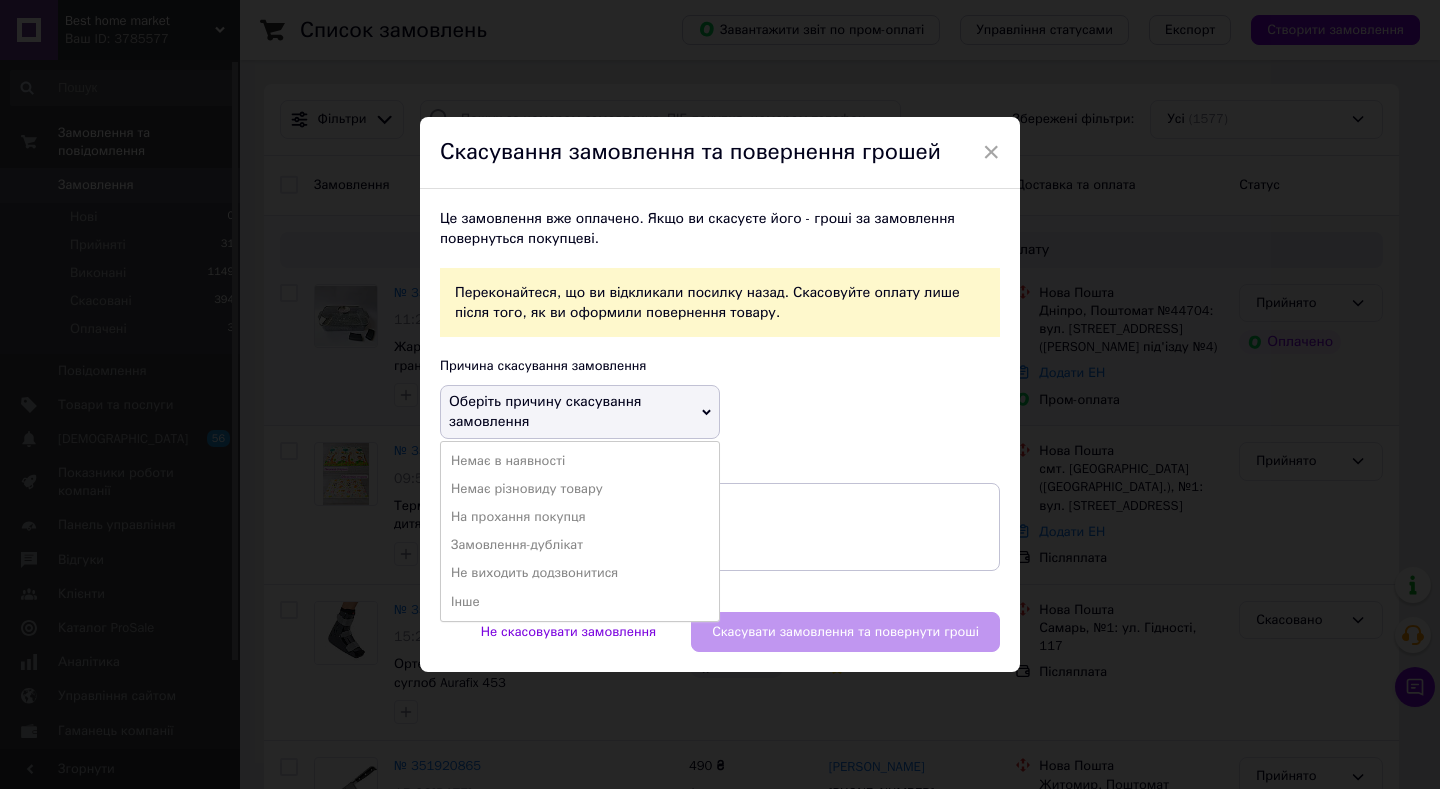 drag, startPoint x: 485, startPoint y: 461, endPoint x: 499, endPoint y: 472, distance: 17.804493 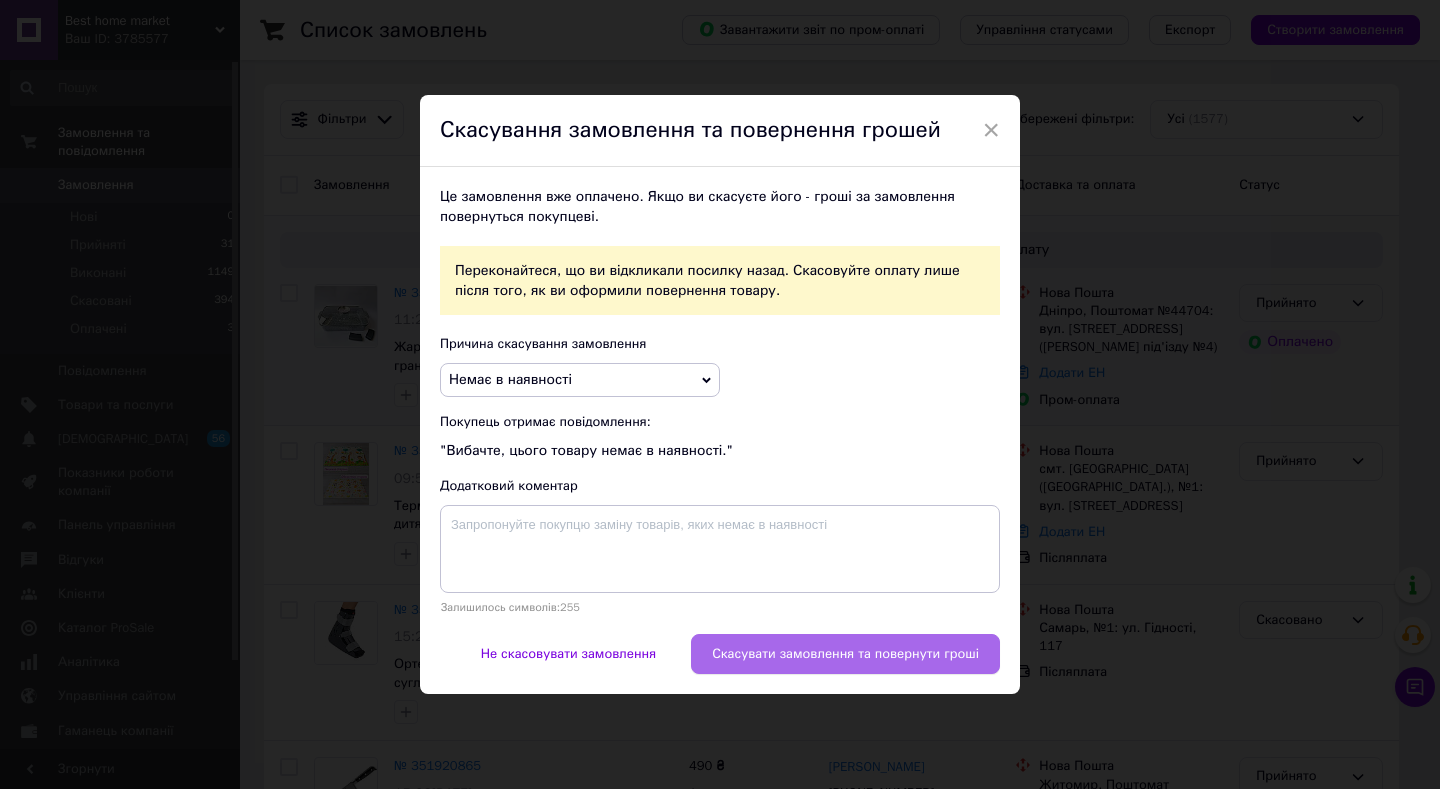 click on "Скасувати замовлення та повернути гроші" at bounding box center [845, 654] 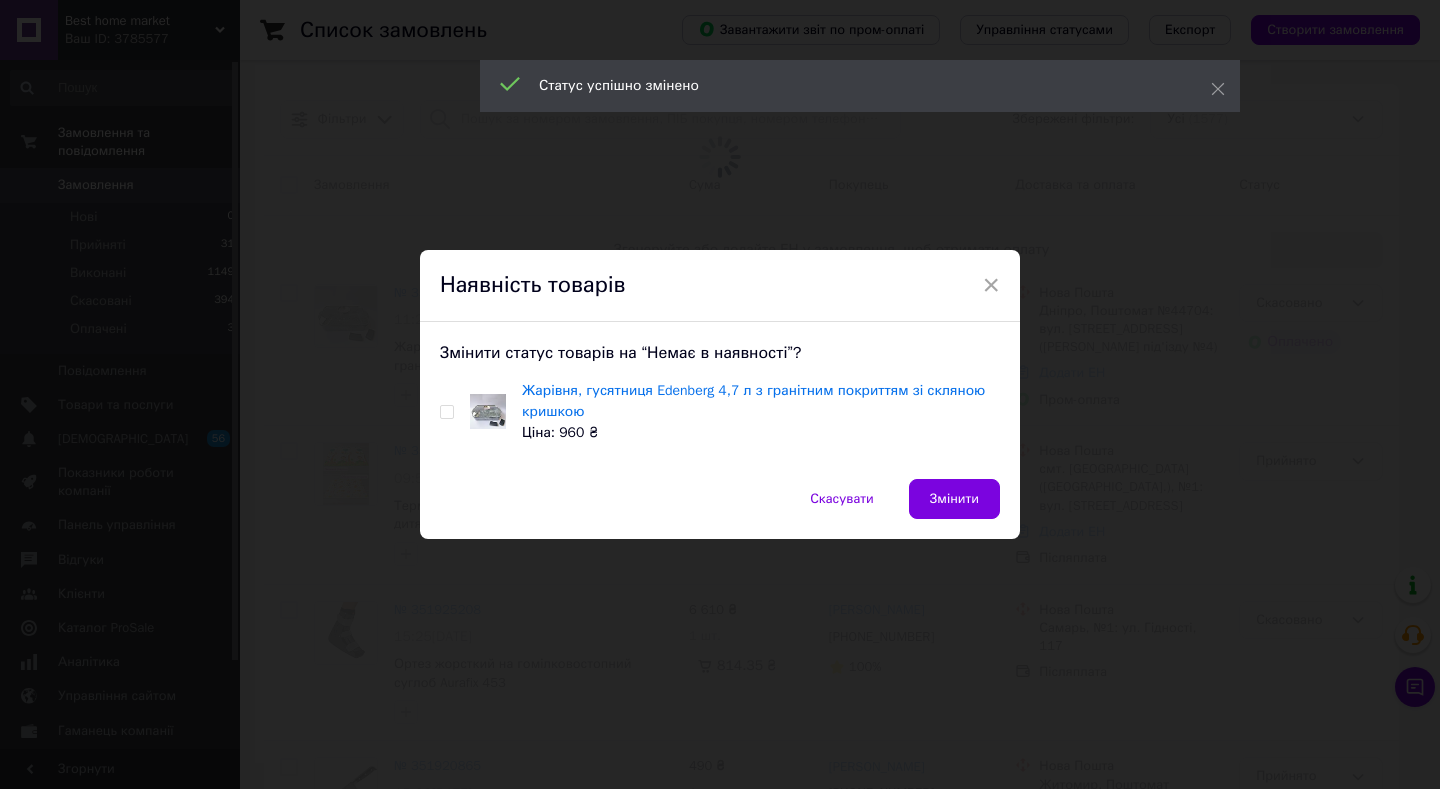 click at bounding box center (446, 412) 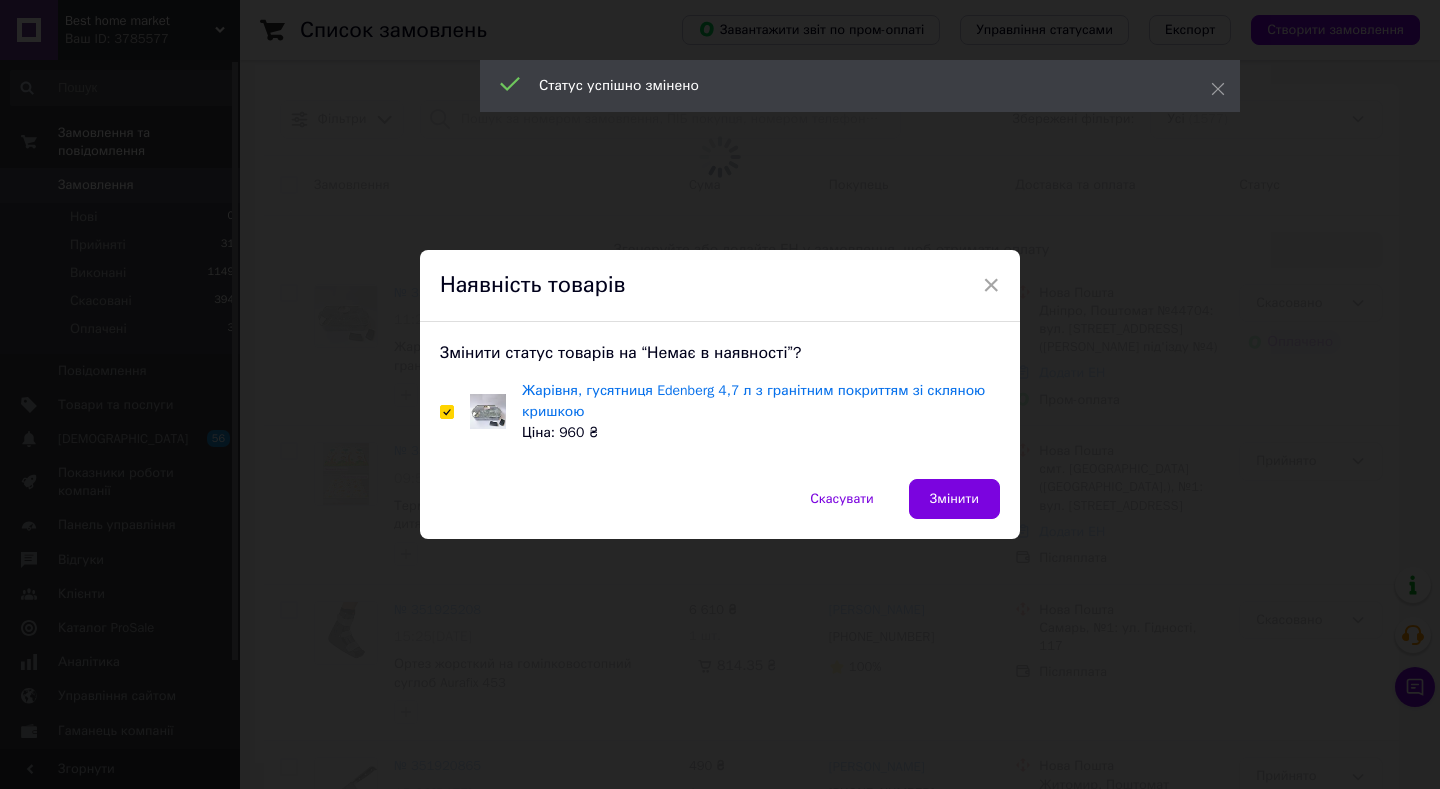 checkbox on "true" 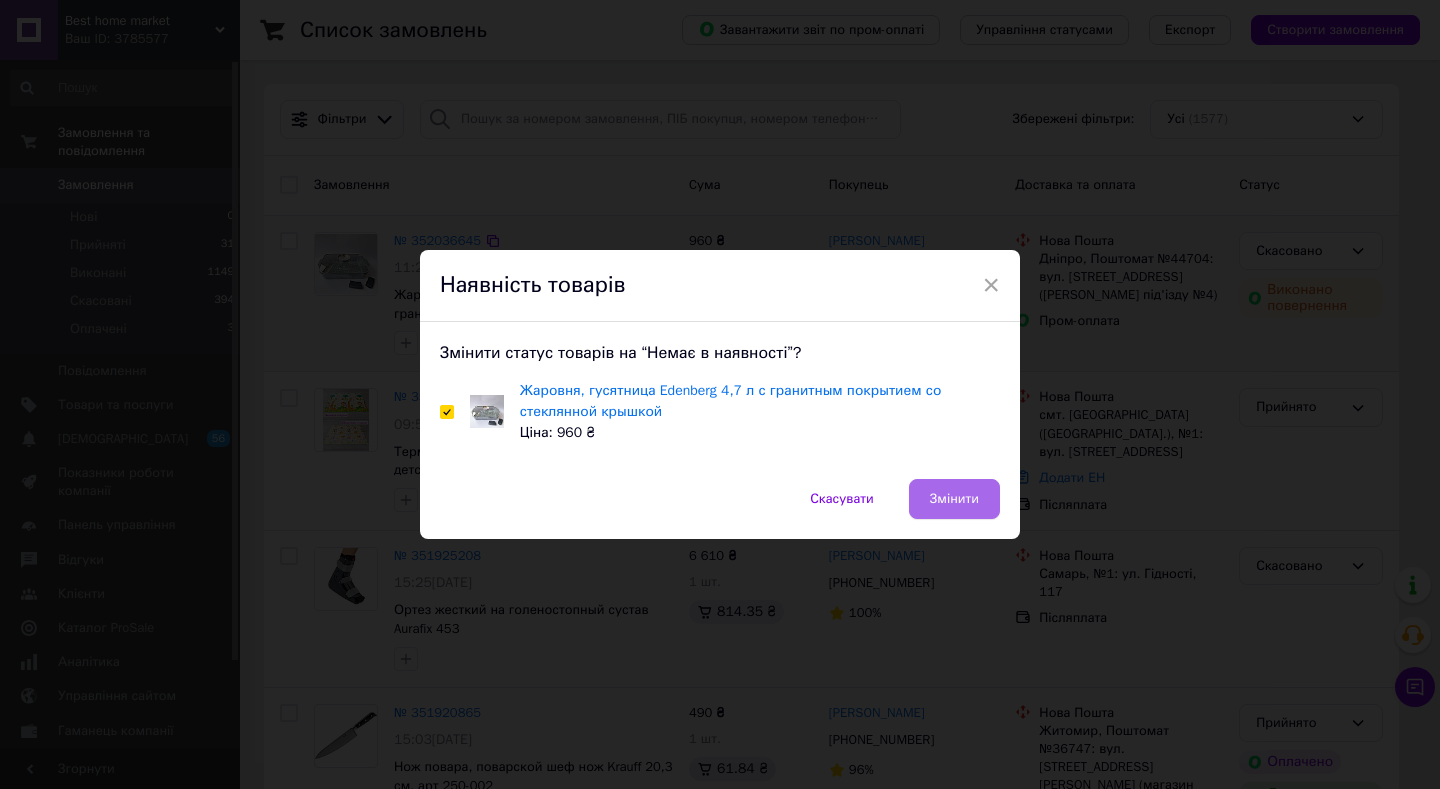 click on "Змінити" at bounding box center [954, 499] 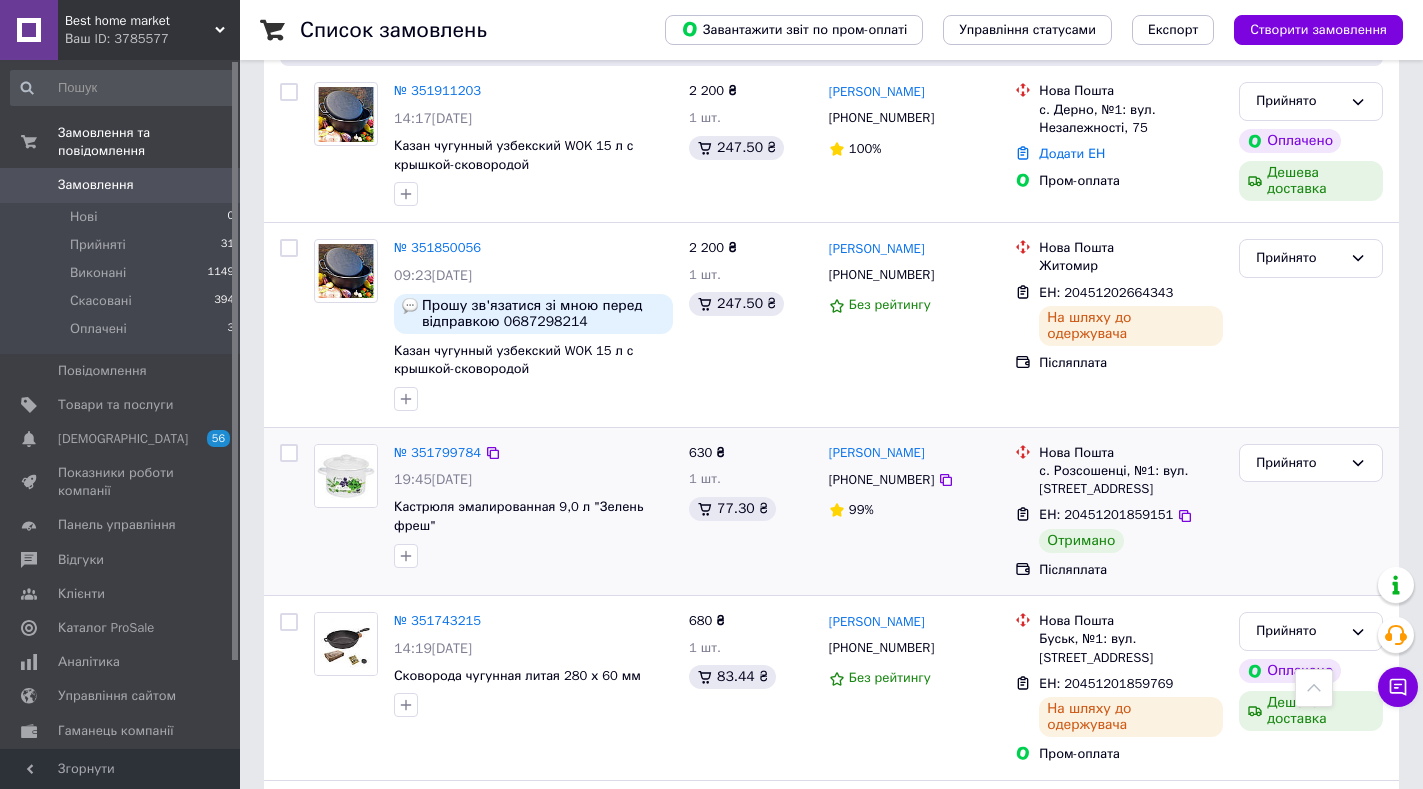 scroll, scrollTop: 1300, scrollLeft: 0, axis: vertical 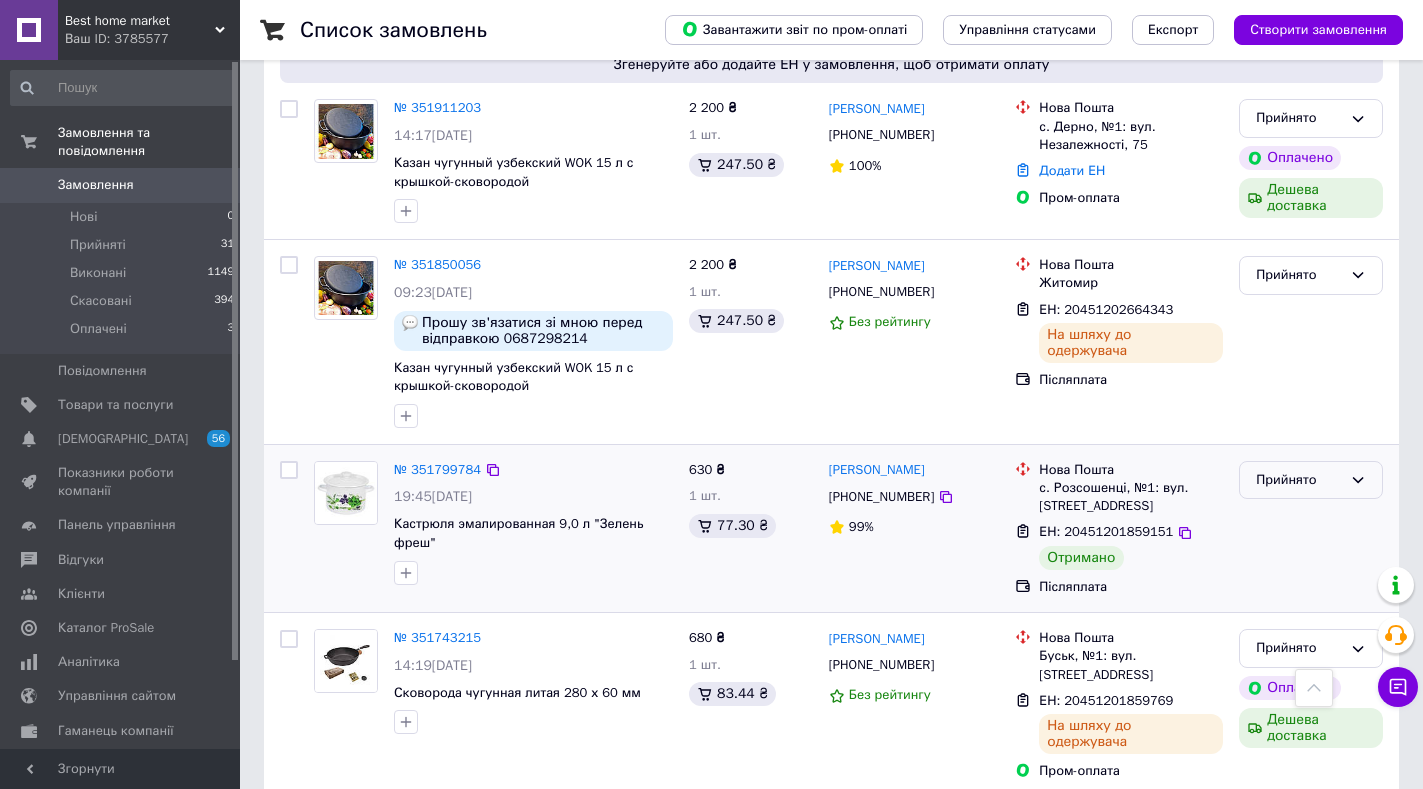 click on "Прийнято" at bounding box center [1299, 480] 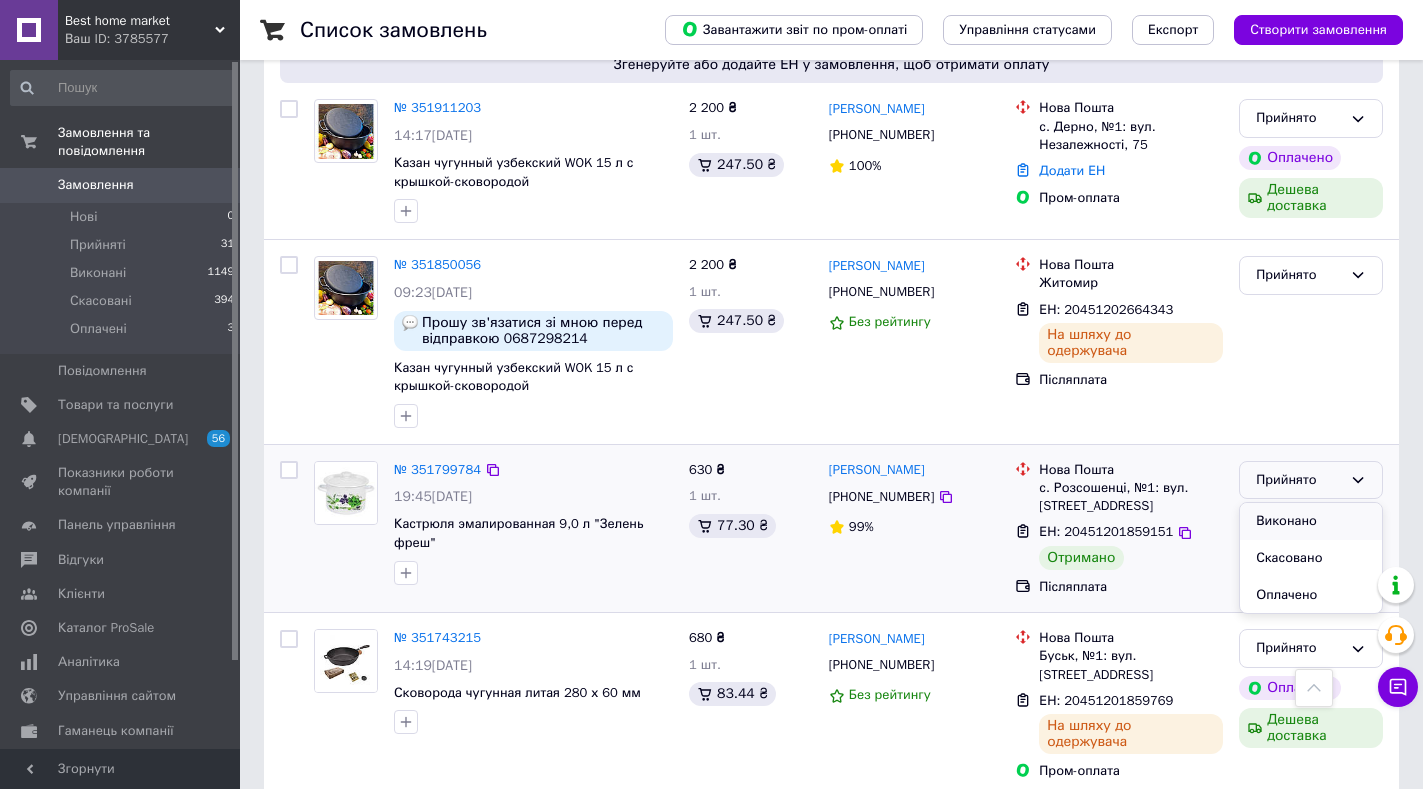 click on "Виконано" at bounding box center [1311, 521] 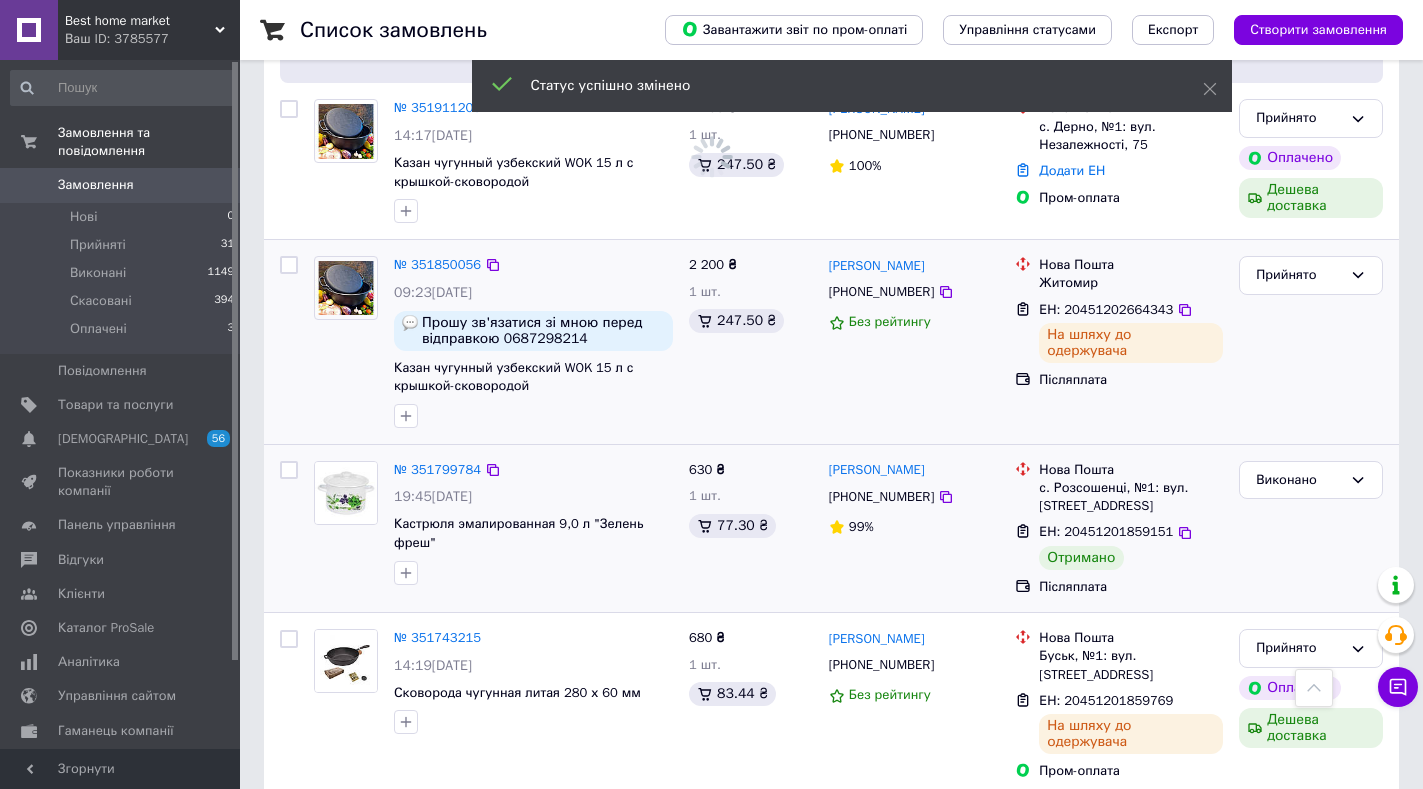 click on "Олександр Лисюк +380687298214 Без рейтингу" at bounding box center [914, 342] 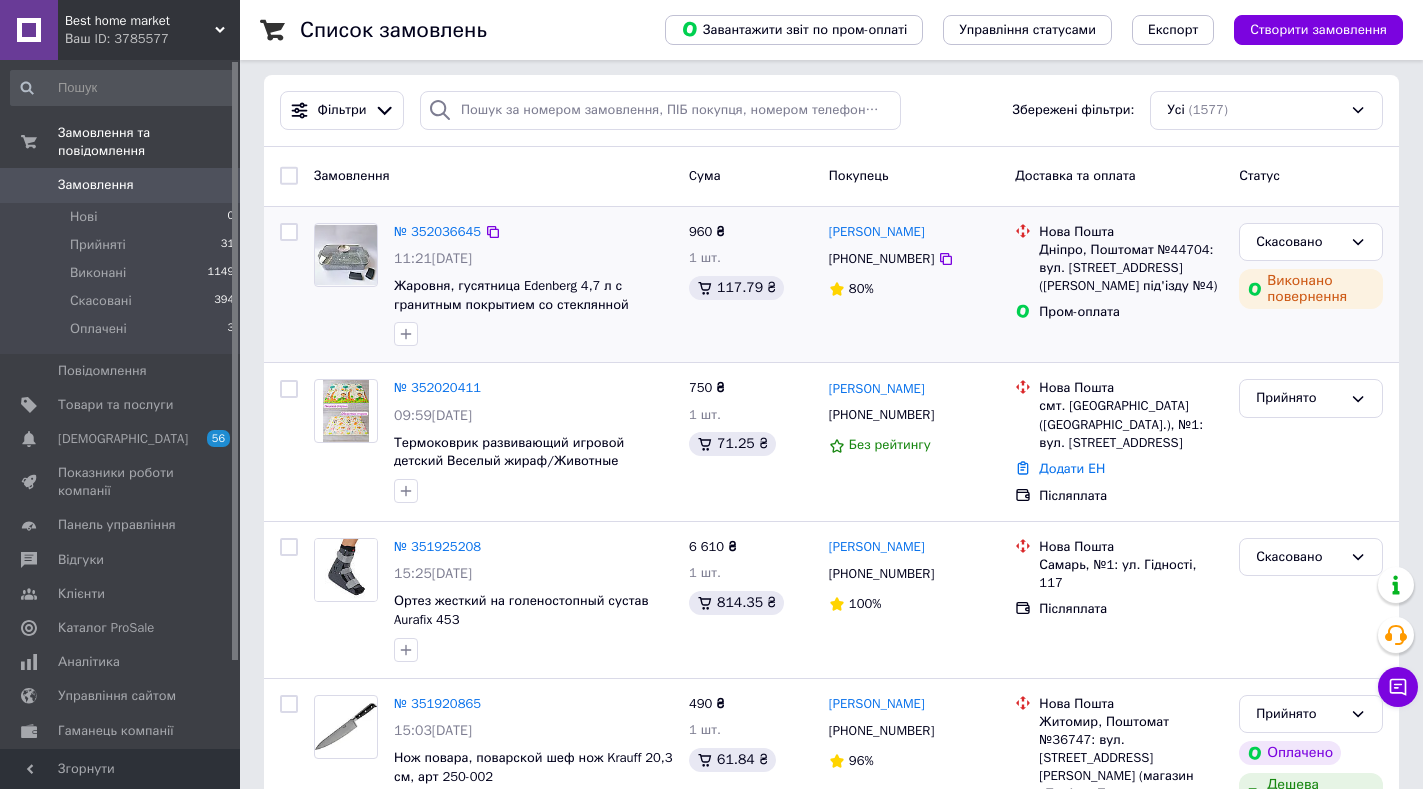 scroll, scrollTop: 0, scrollLeft: 0, axis: both 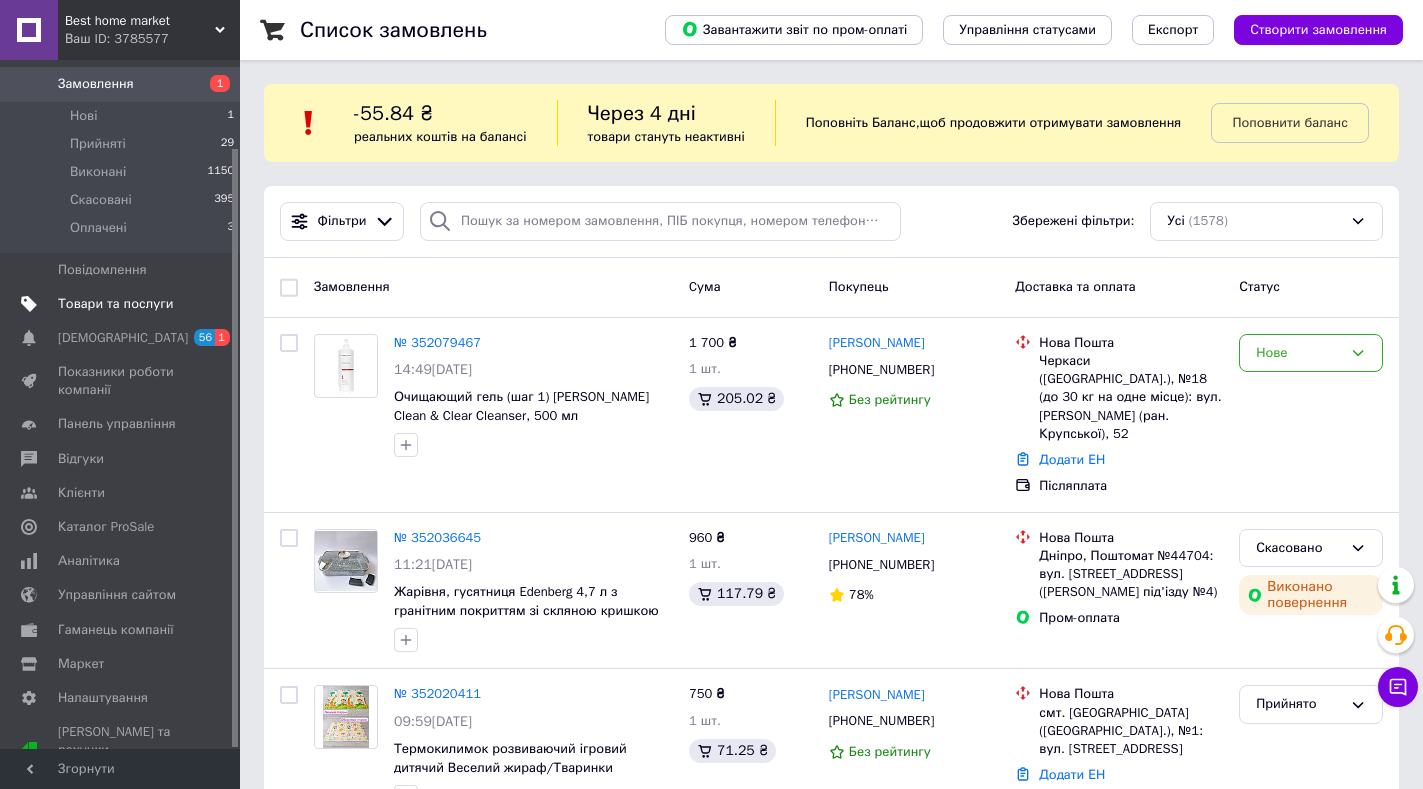 click on "Товари та послуги" at bounding box center [115, 304] 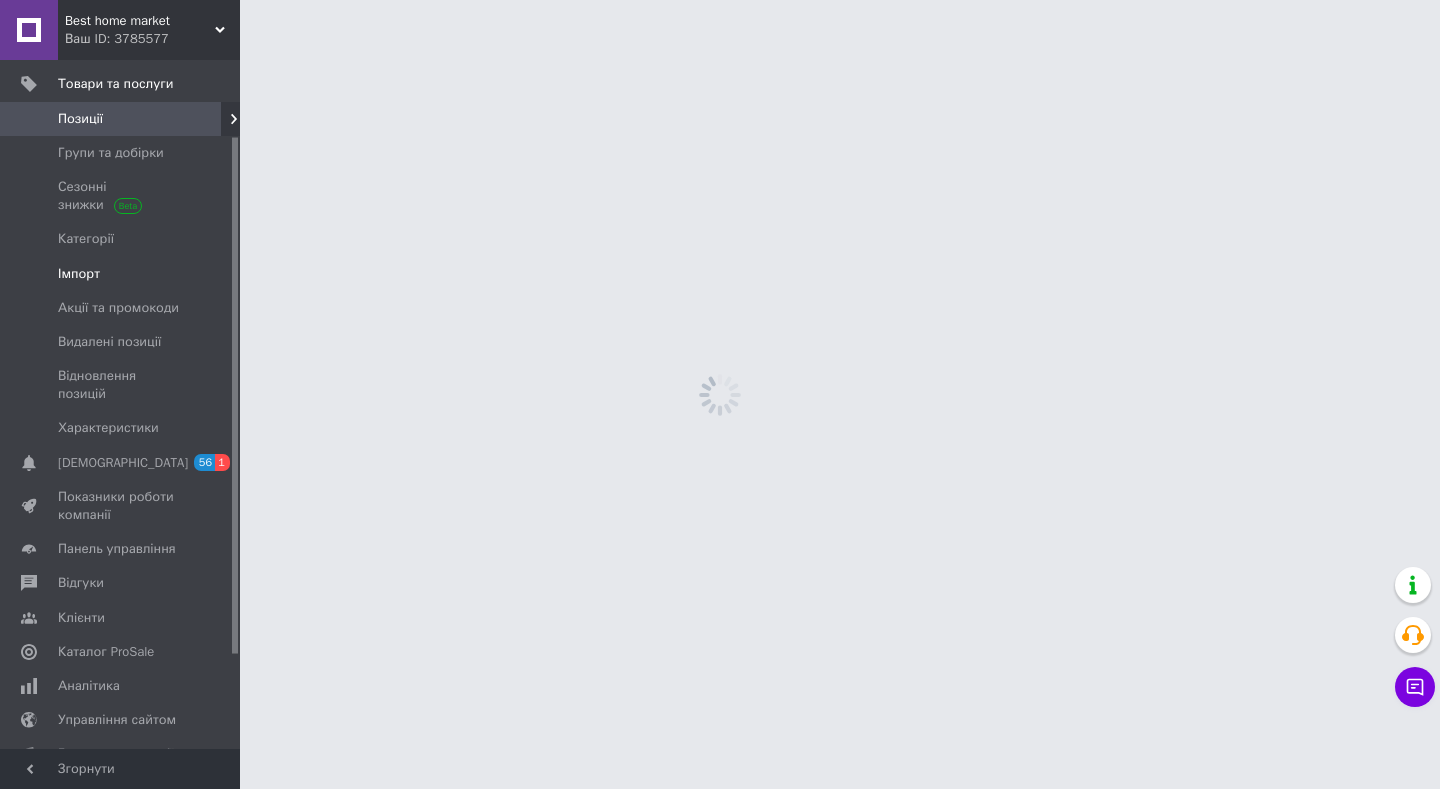 click on "Імпорт" at bounding box center [79, 274] 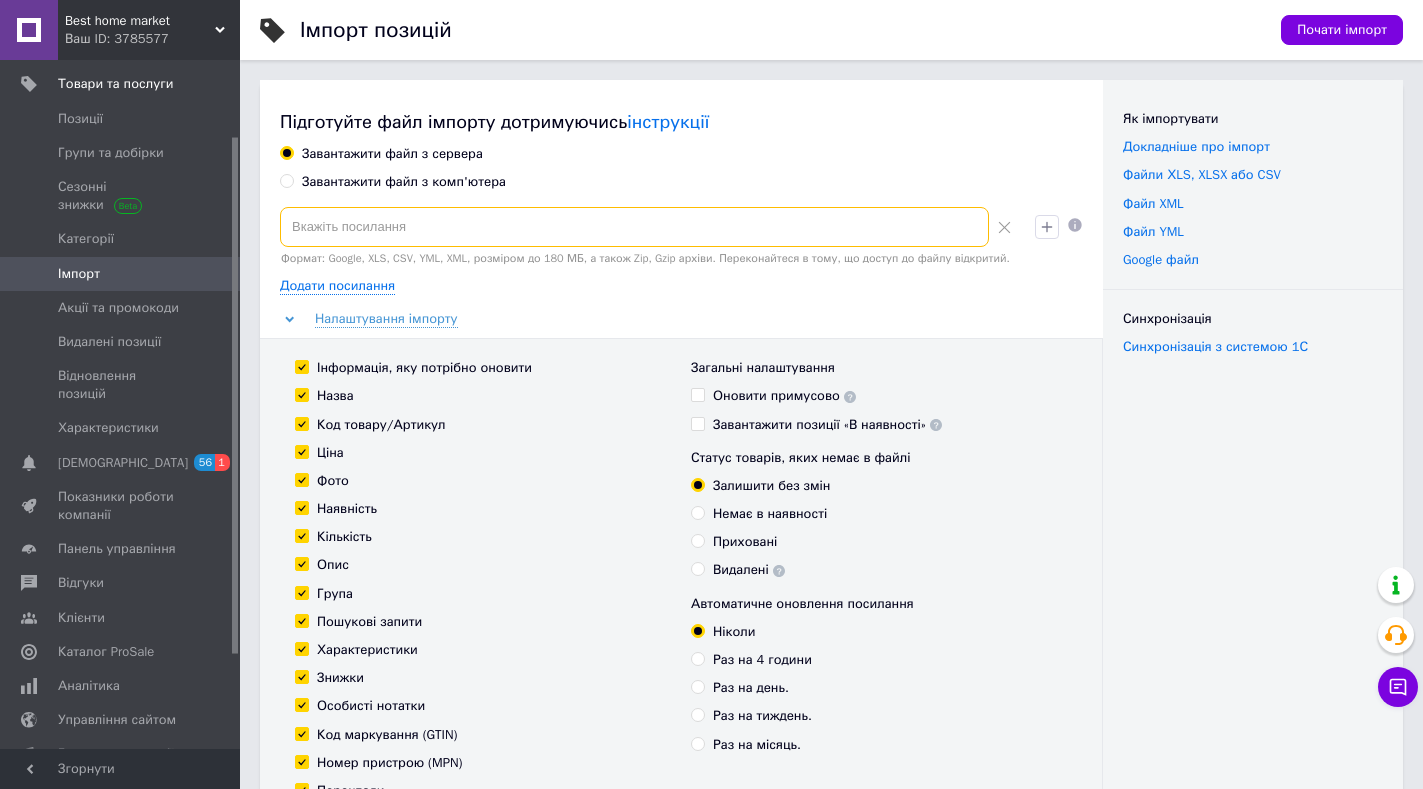 paste on "[URL][DOMAIN_NAME]" 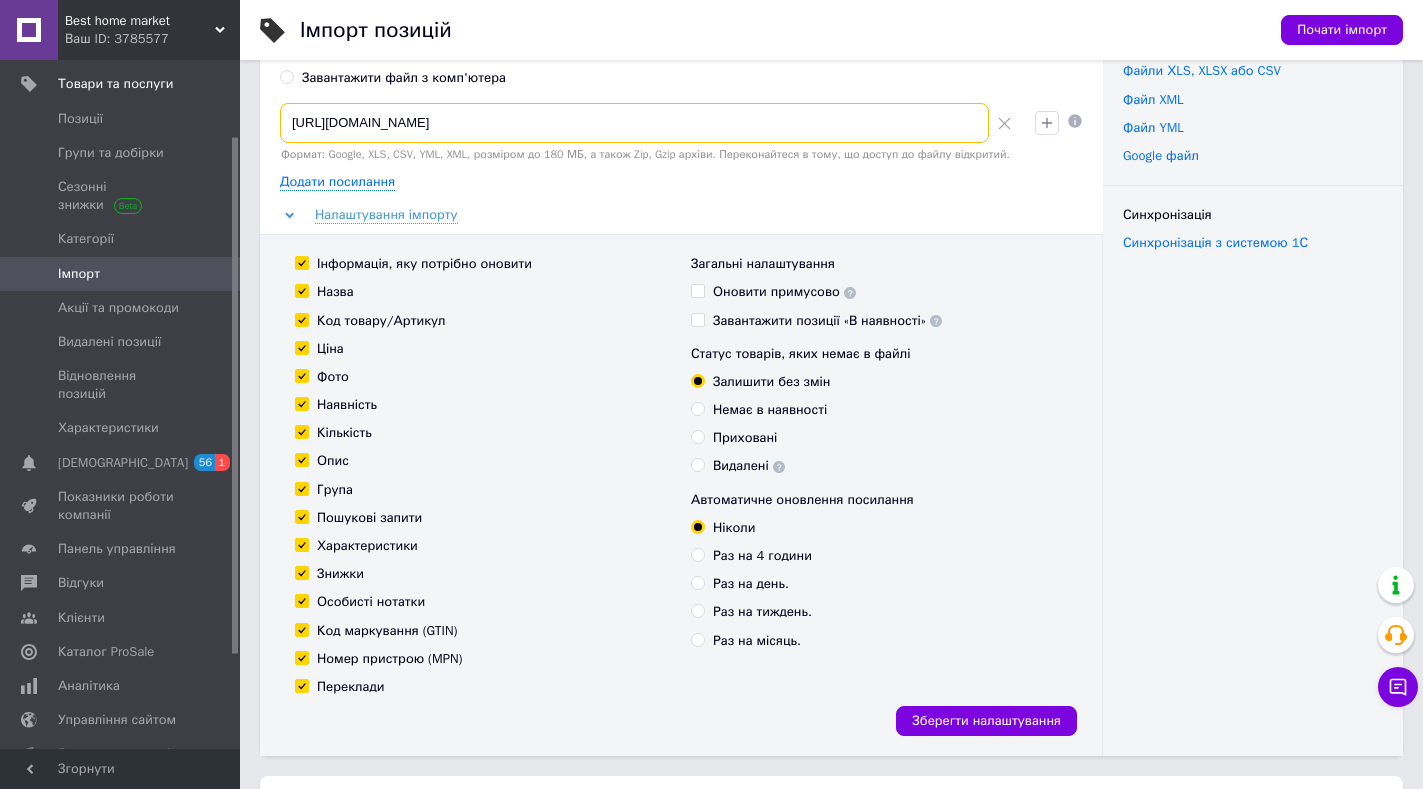 scroll, scrollTop: 0, scrollLeft: 0, axis: both 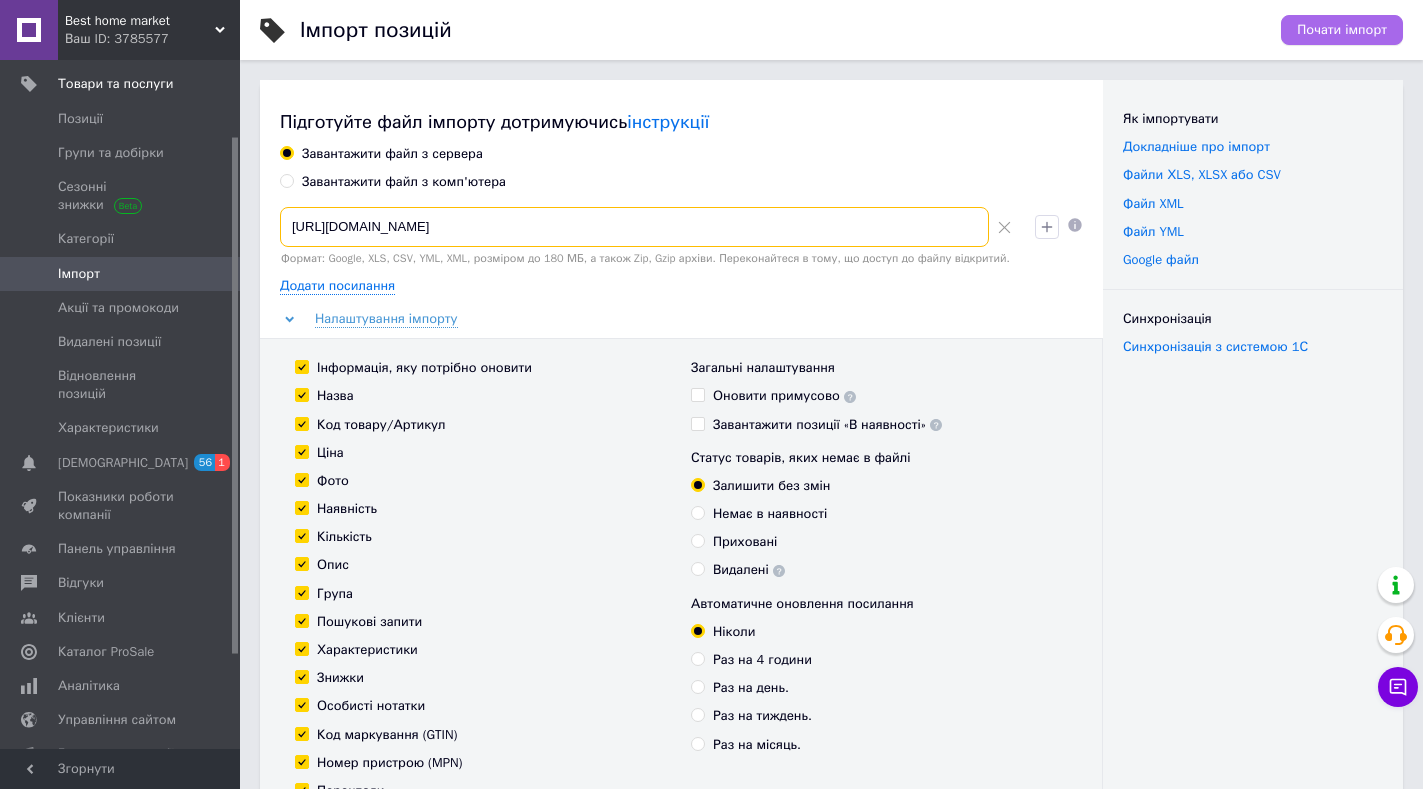 type on "[URL][DOMAIN_NAME]" 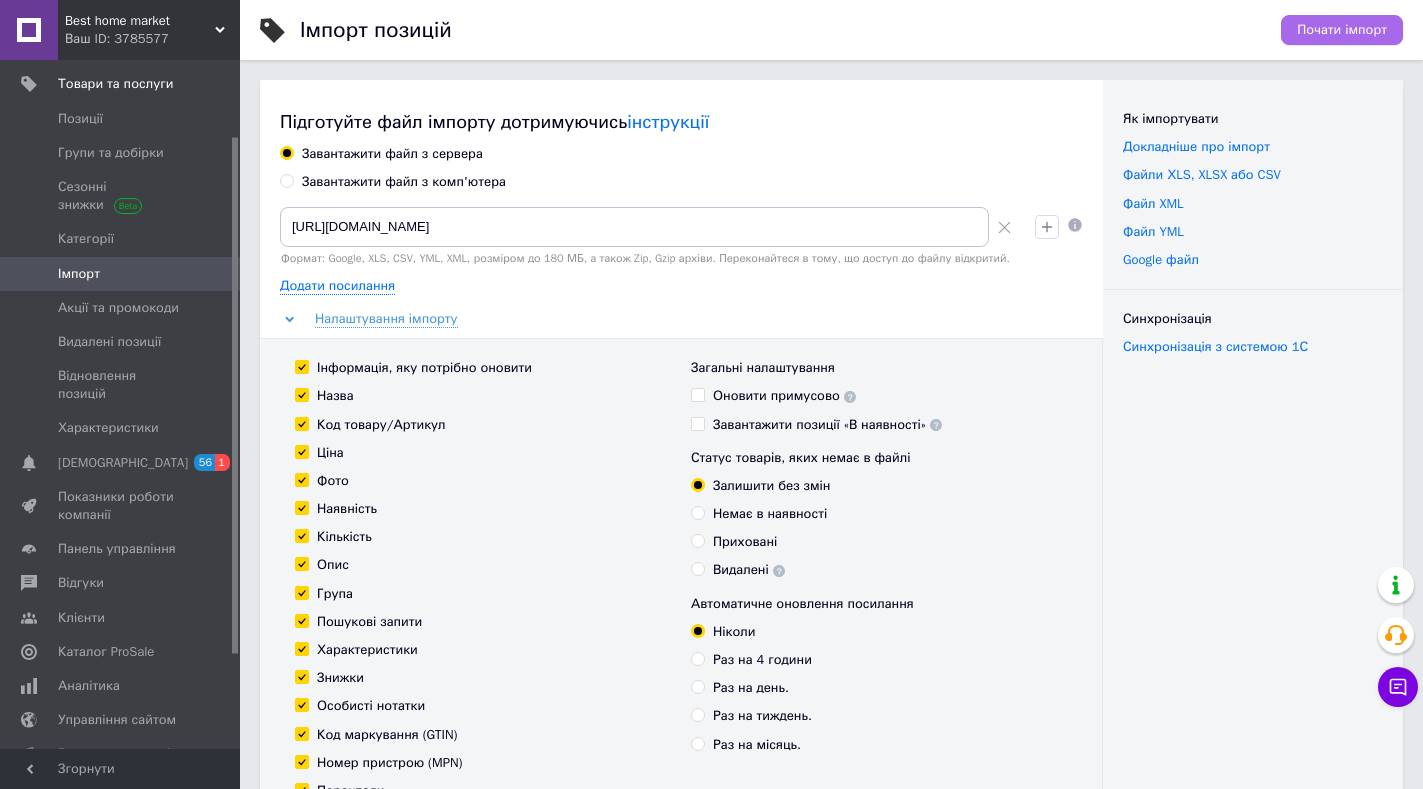 click on "Почати імпорт" at bounding box center (1342, 30) 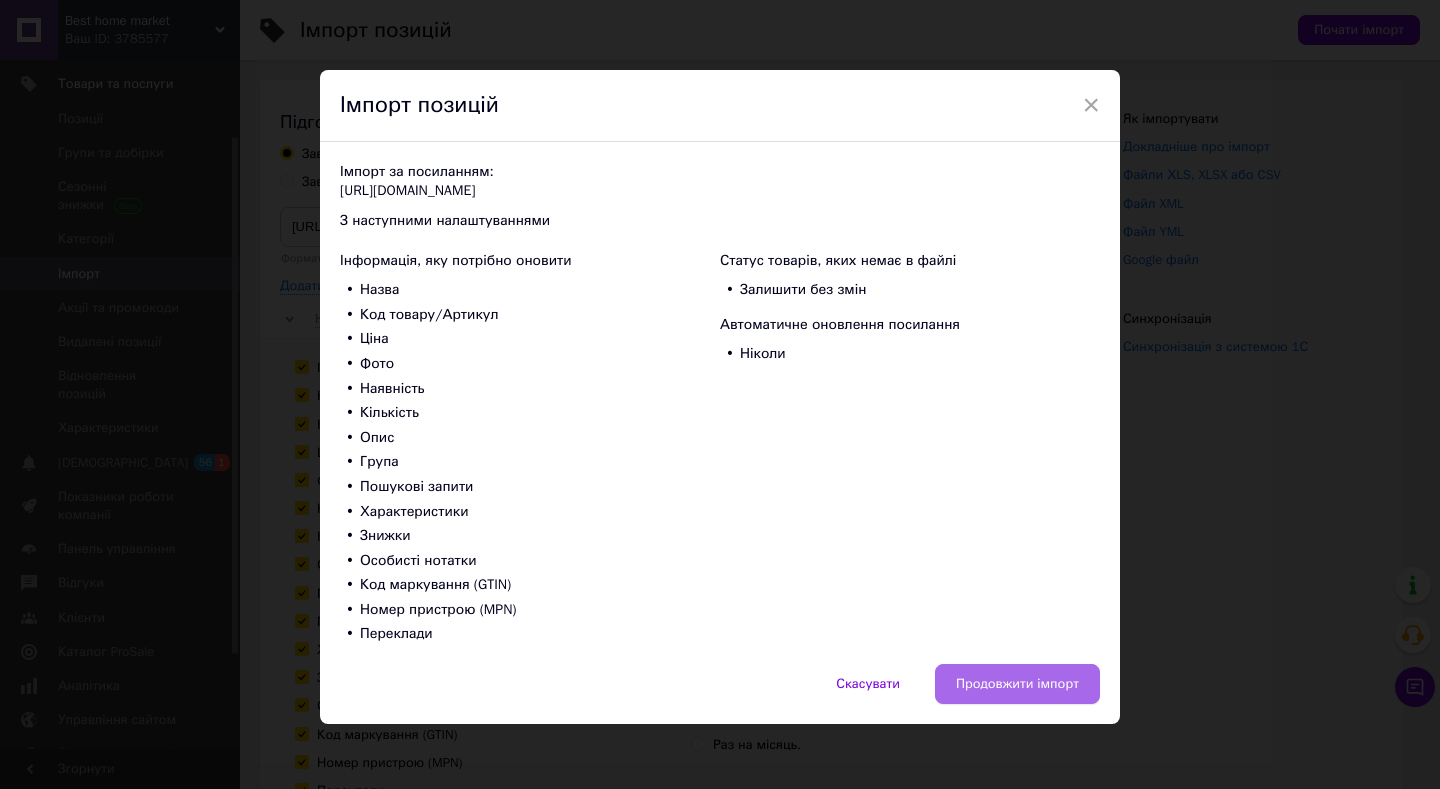 click on "Продовжити імпорт" at bounding box center (1017, 684) 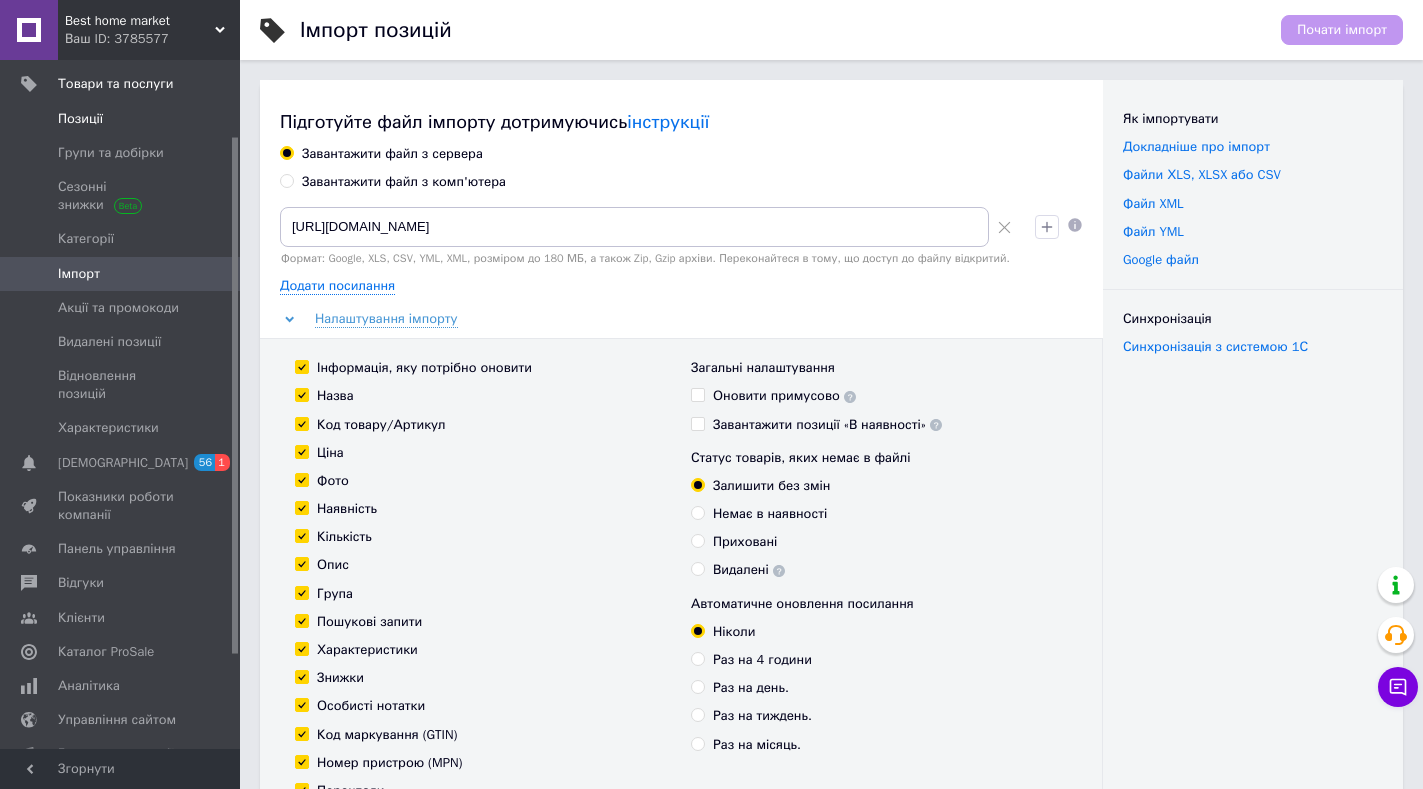 click on "Позиції" at bounding box center [80, 119] 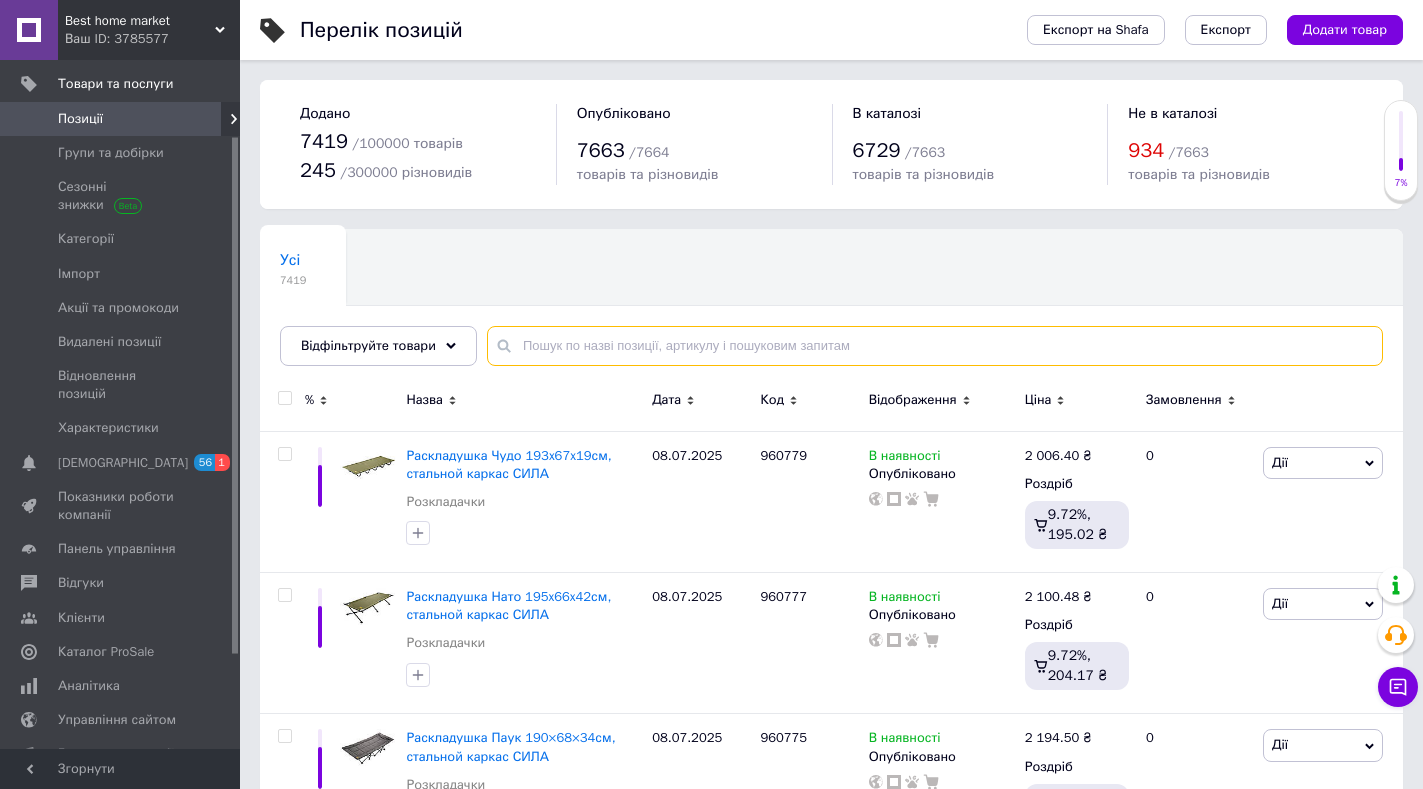 click at bounding box center (935, 346) 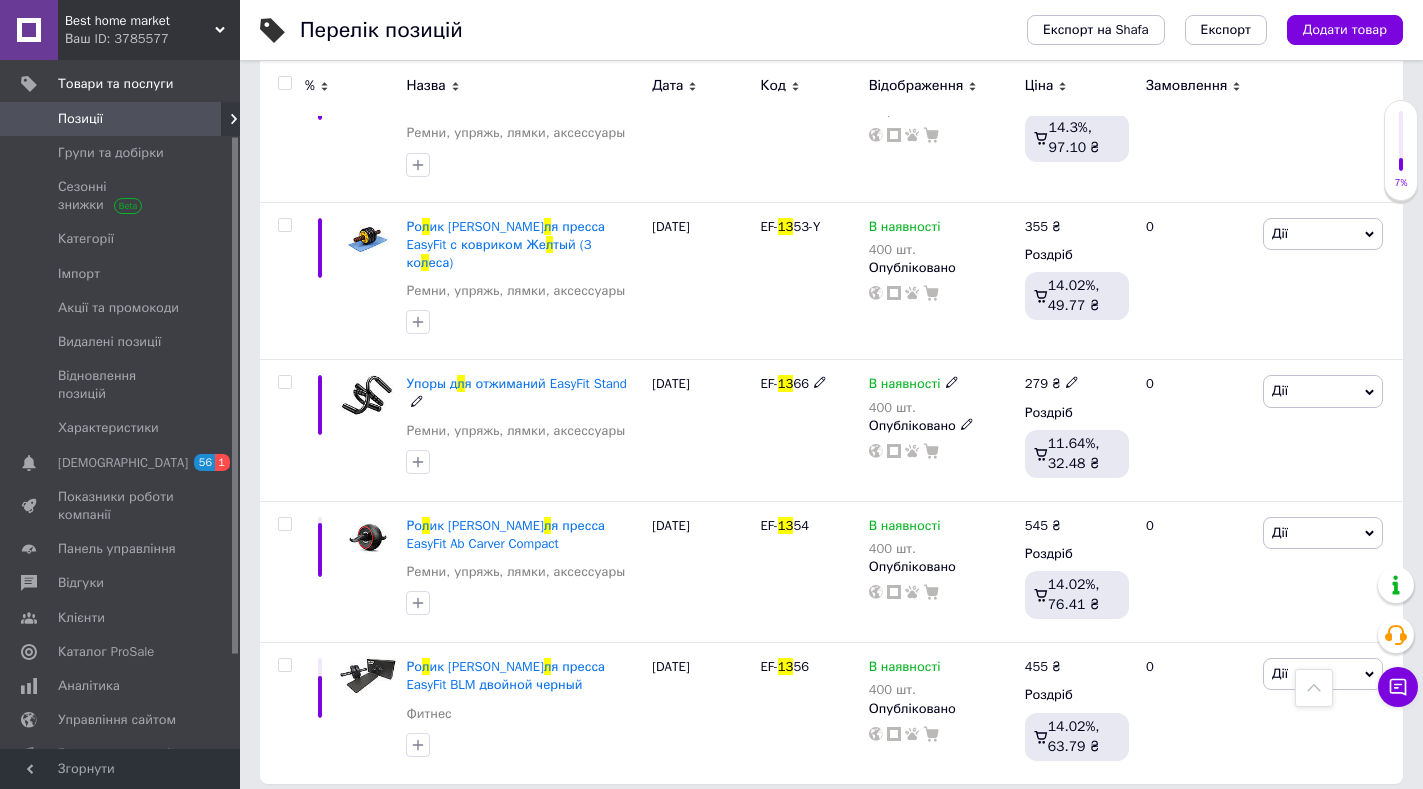 scroll, scrollTop: 2633, scrollLeft: 0, axis: vertical 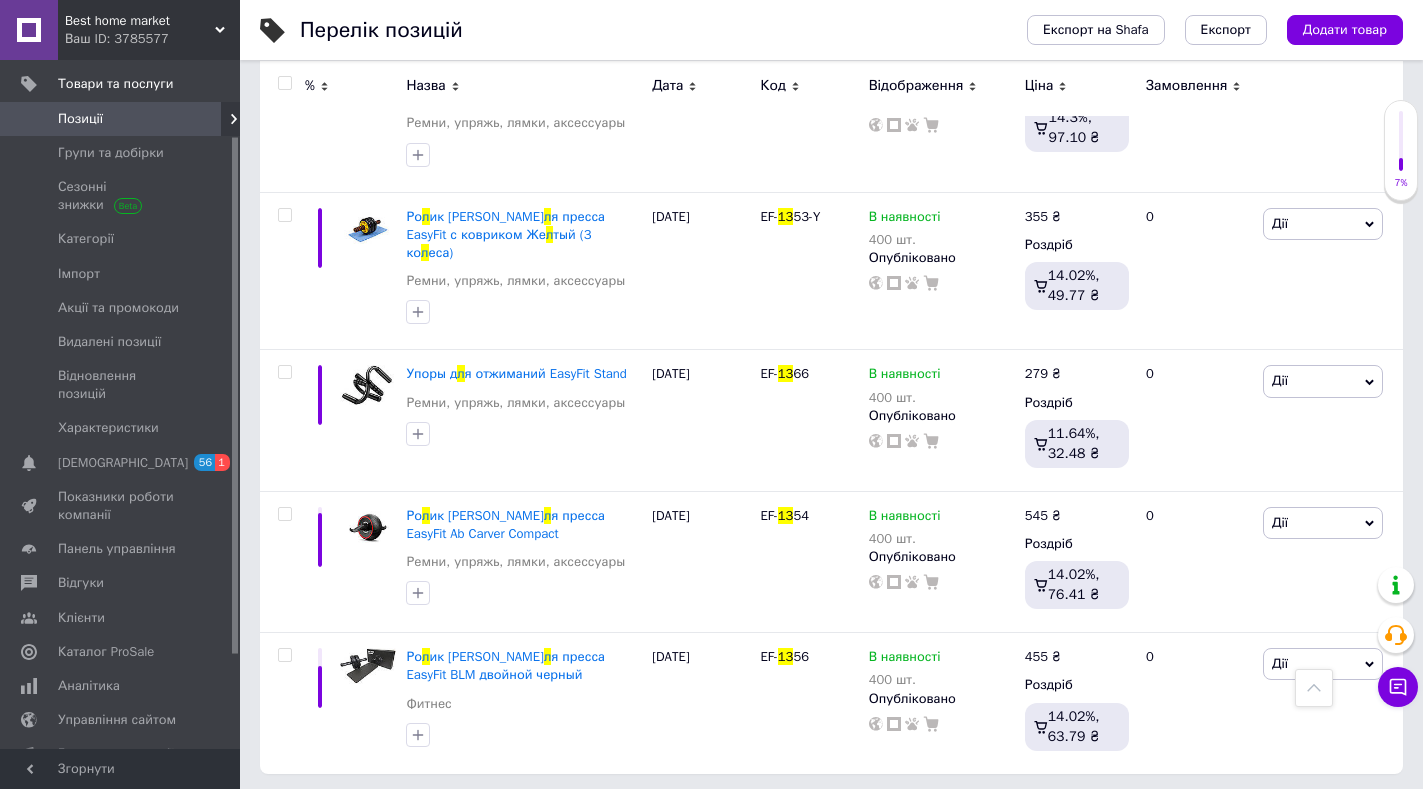 click on "2" at bounding box center [327, 815] 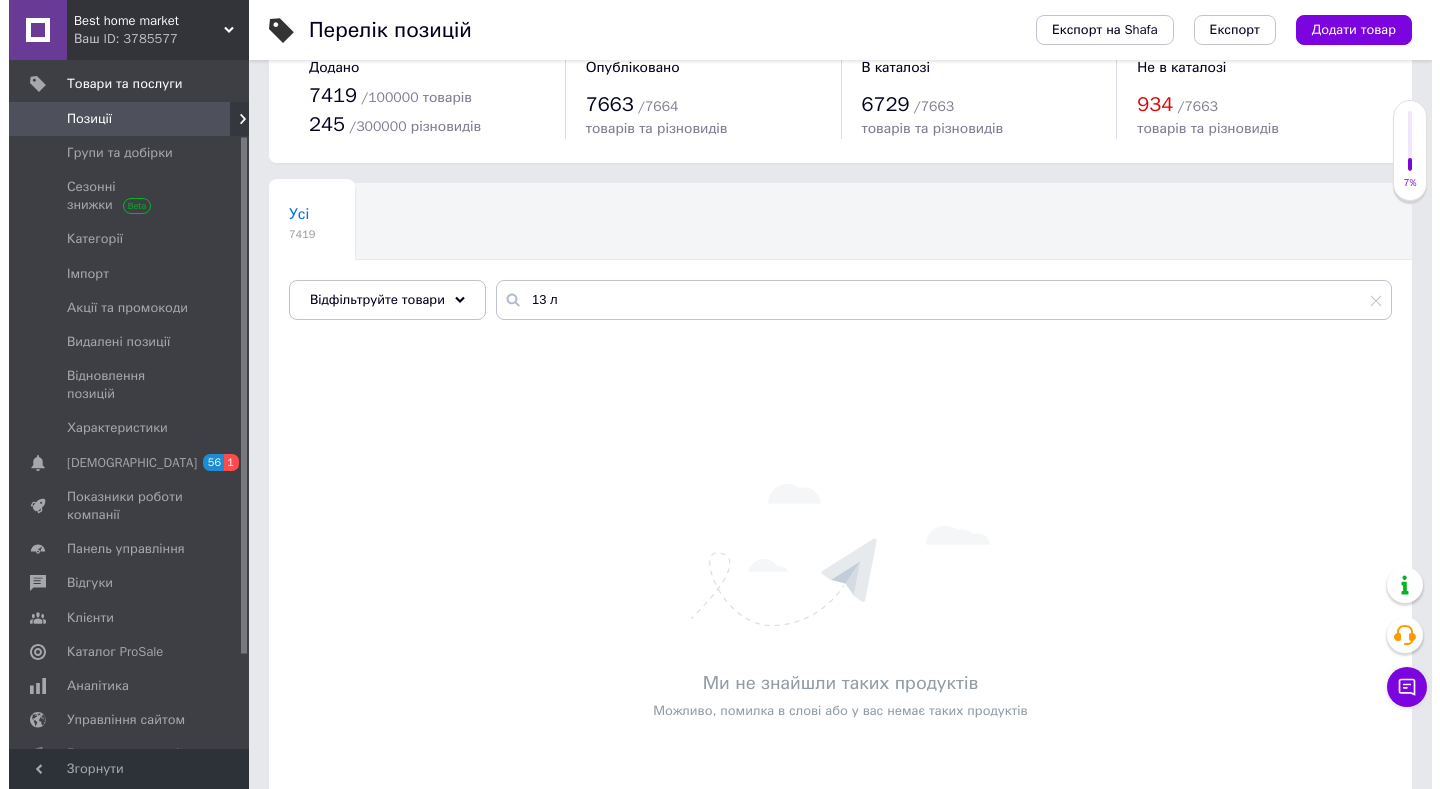 scroll, scrollTop: 0, scrollLeft: 0, axis: both 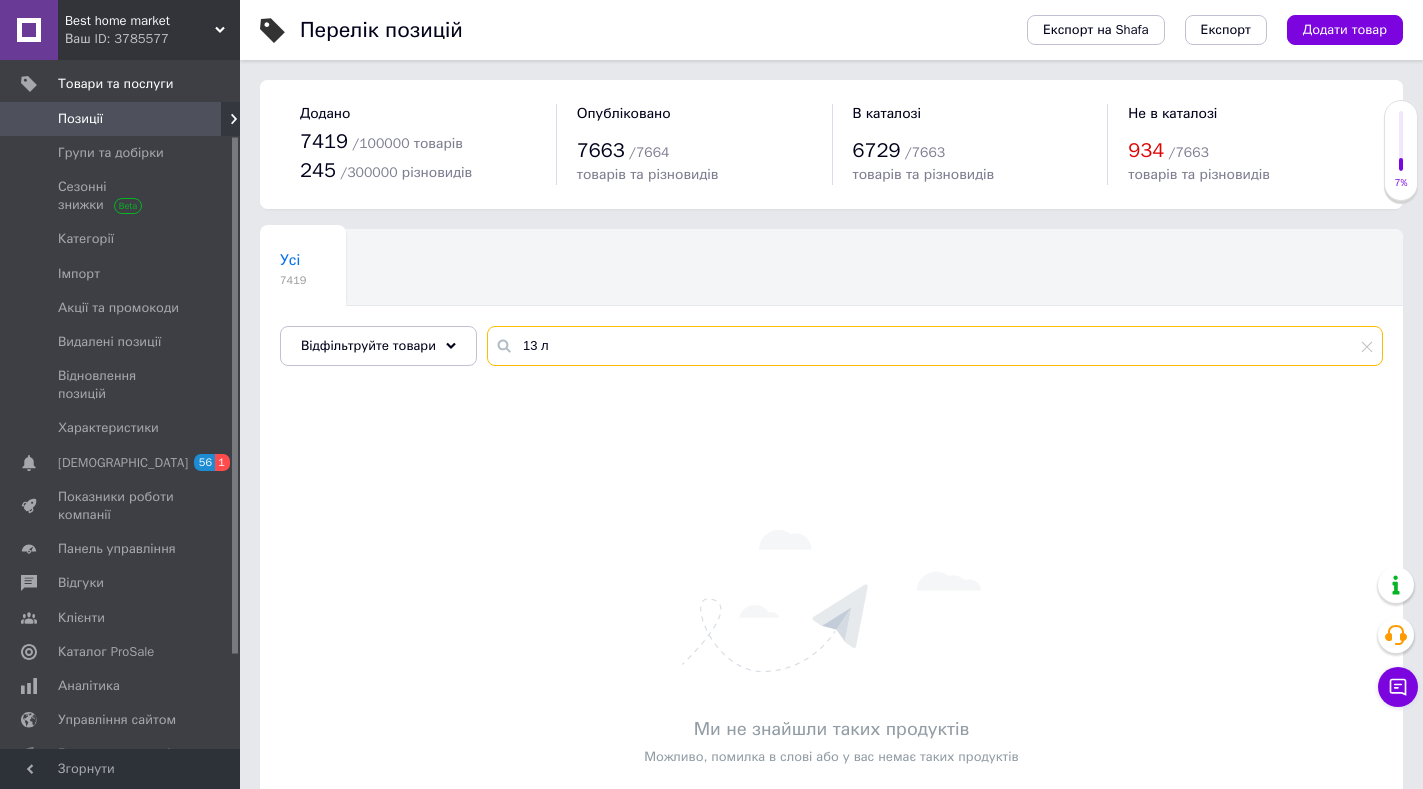 click on "13 л" at bounding box center (935, 346) 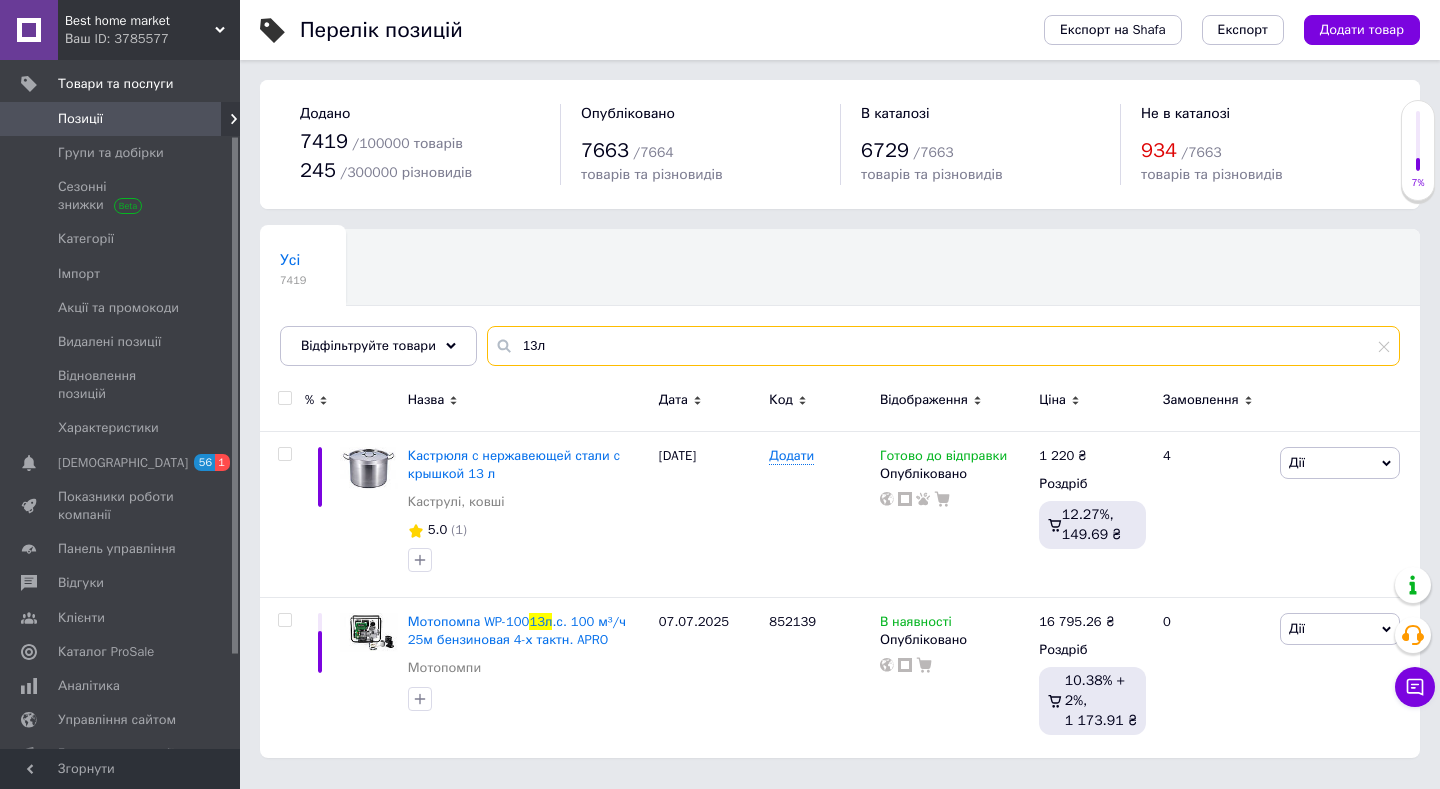 type on "13л" 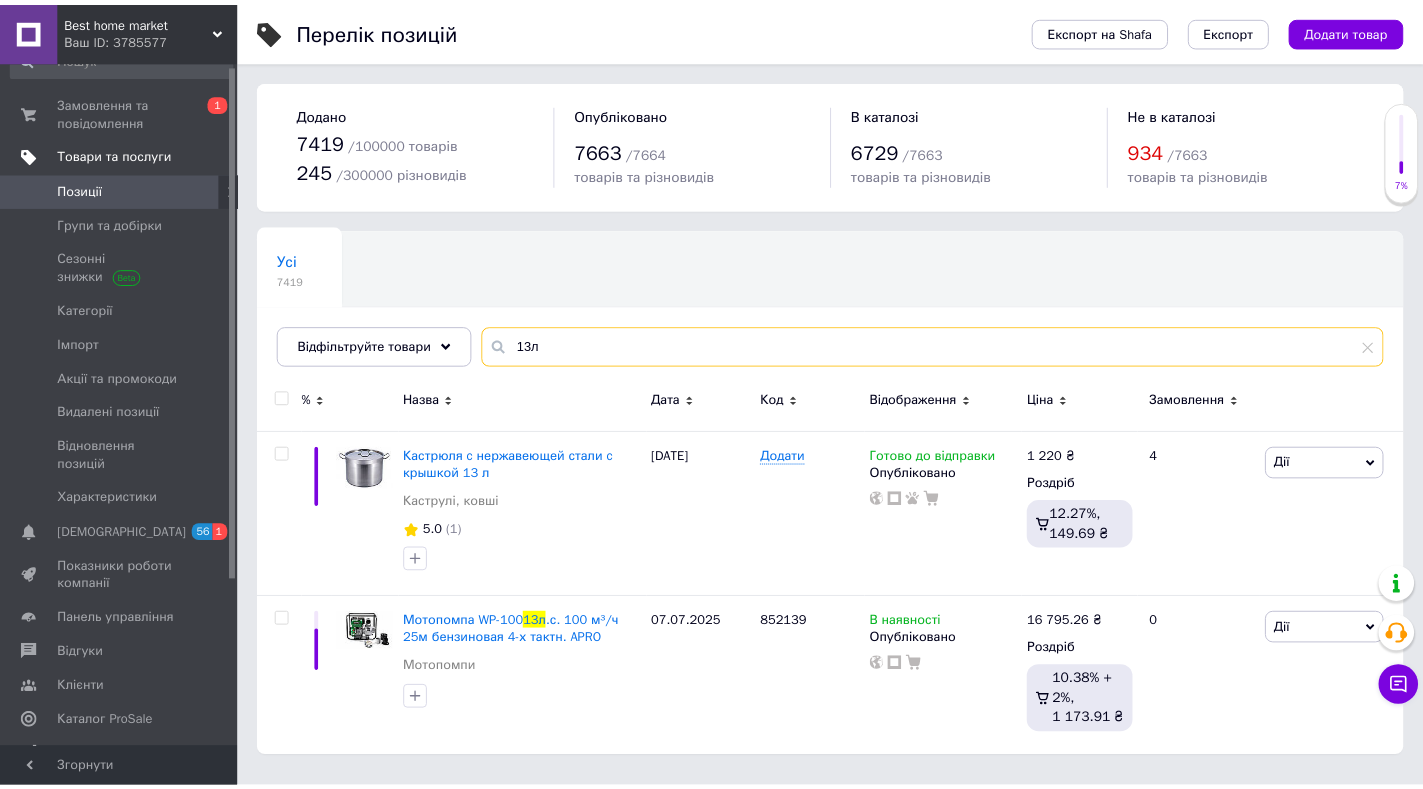 scroll, scrollTop: 0, scrollLeft: 0, axis: both 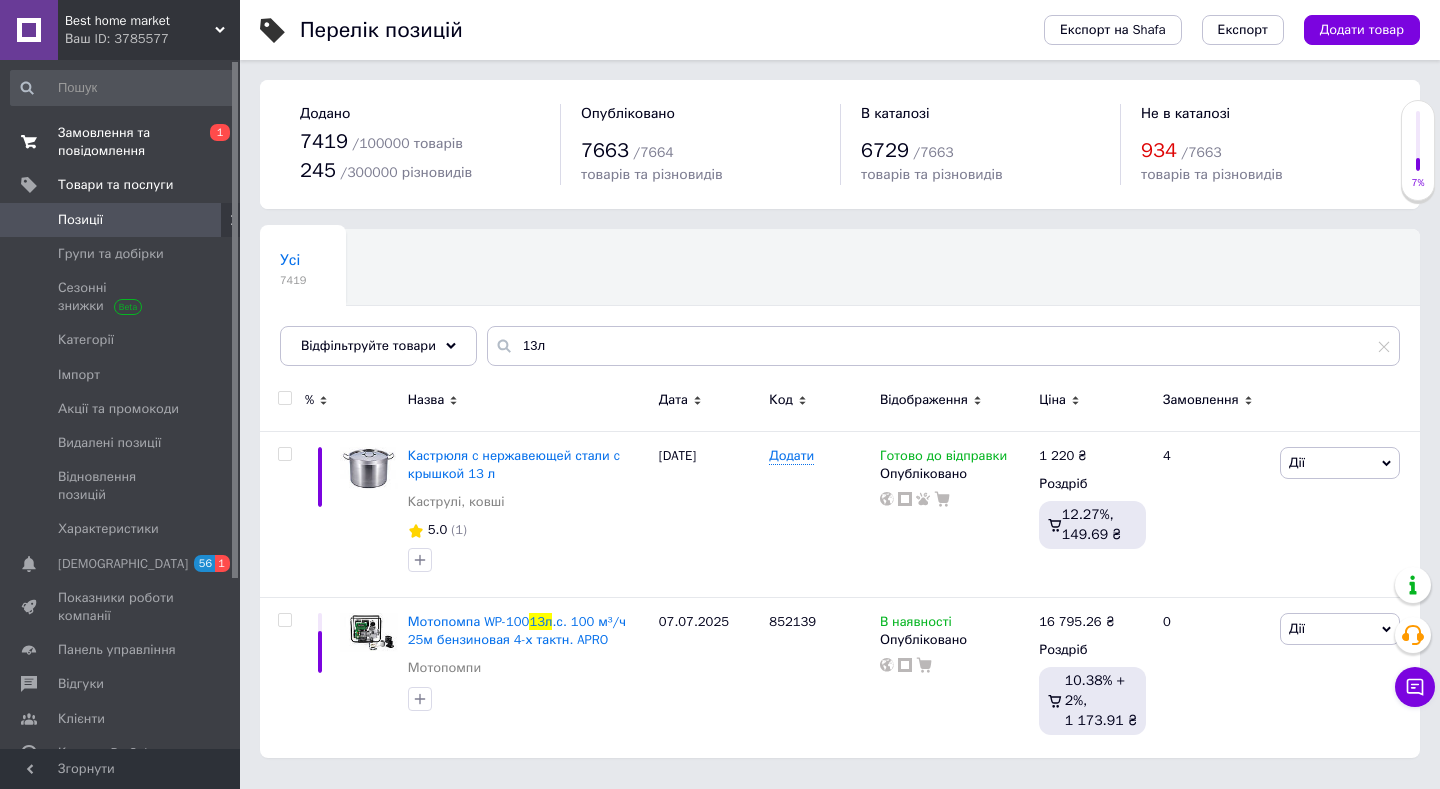 click on "Замовлення та повідомлення" at bounding box center [121, 142] 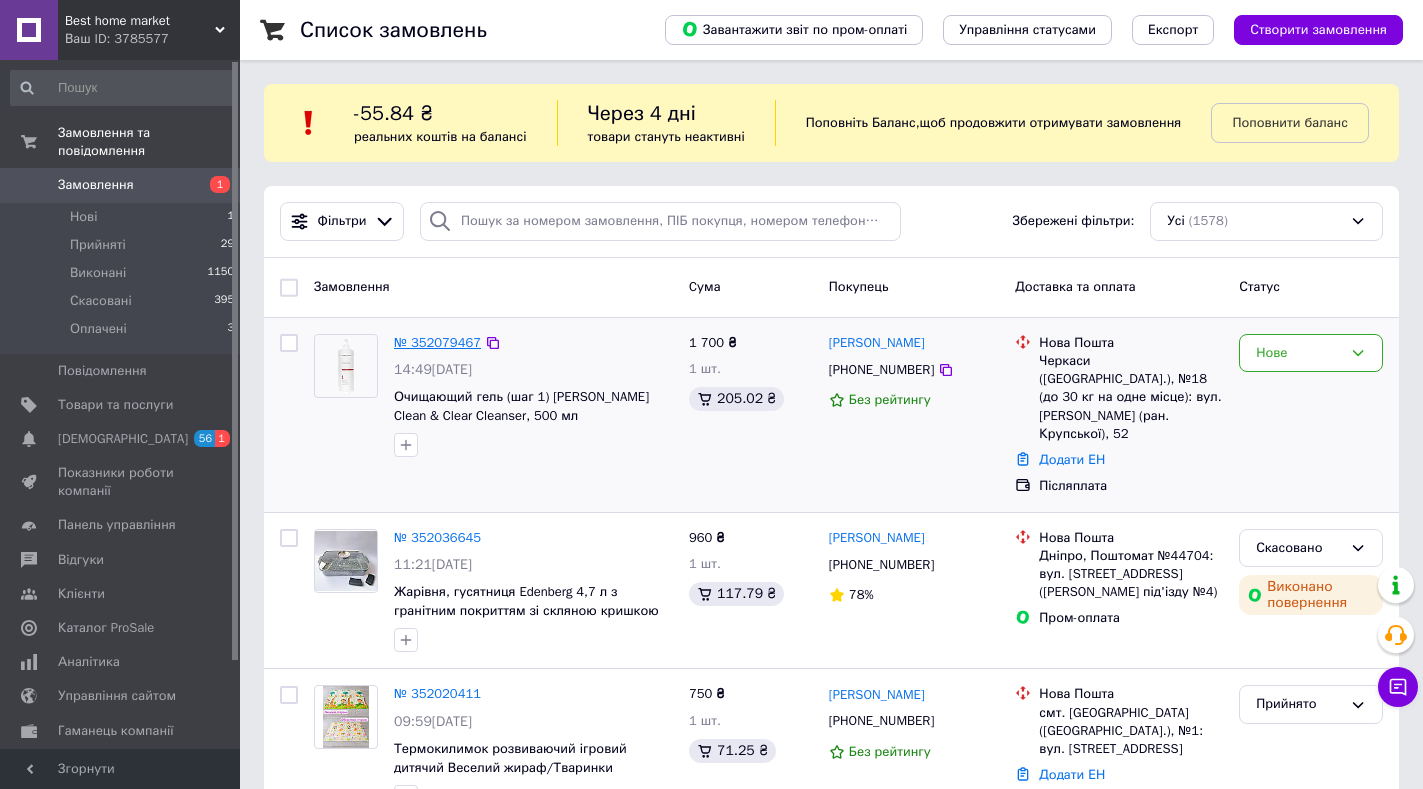 click on "№ 352079467" at bounding box center (437, 342) 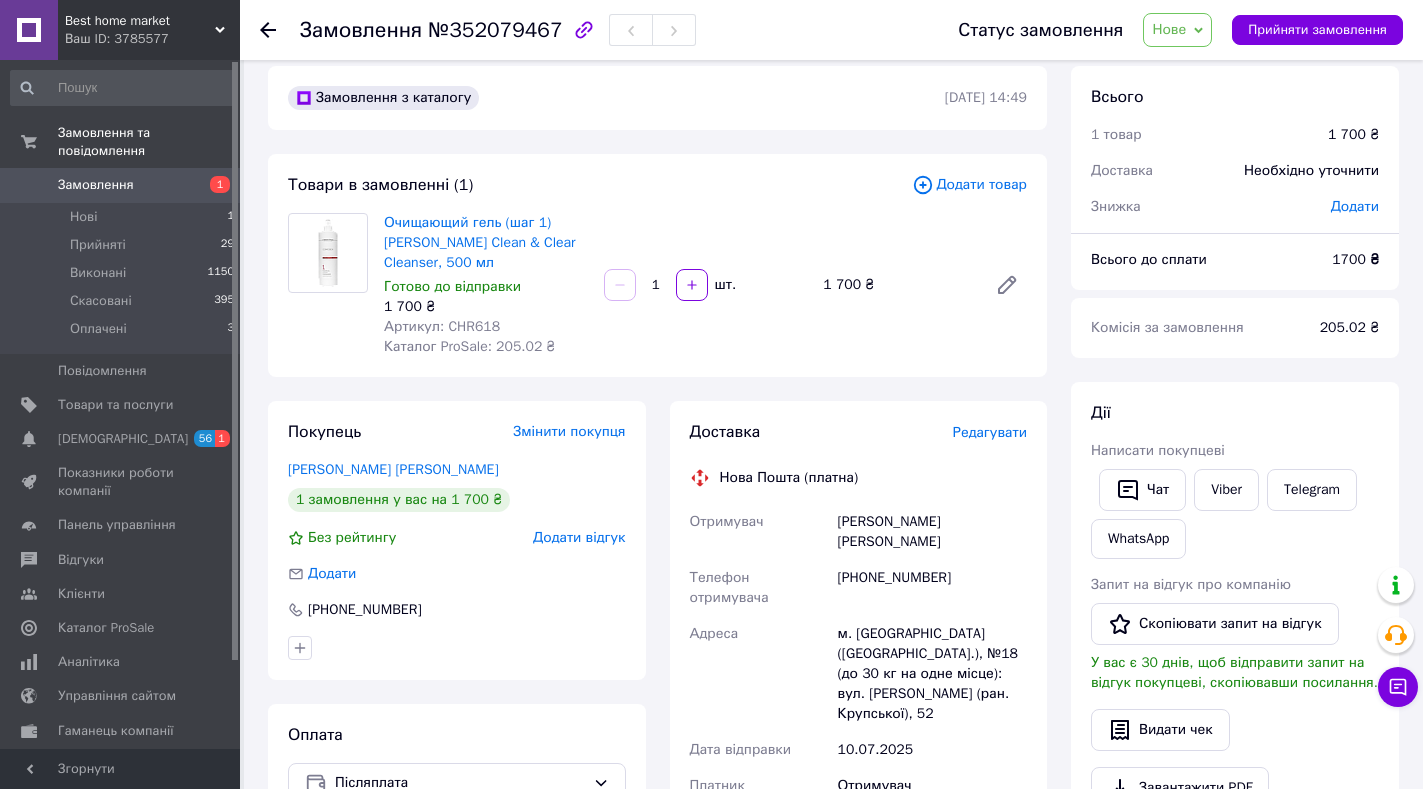 scroll, scrollTop: 0, scrollLeft: 0, axis: both 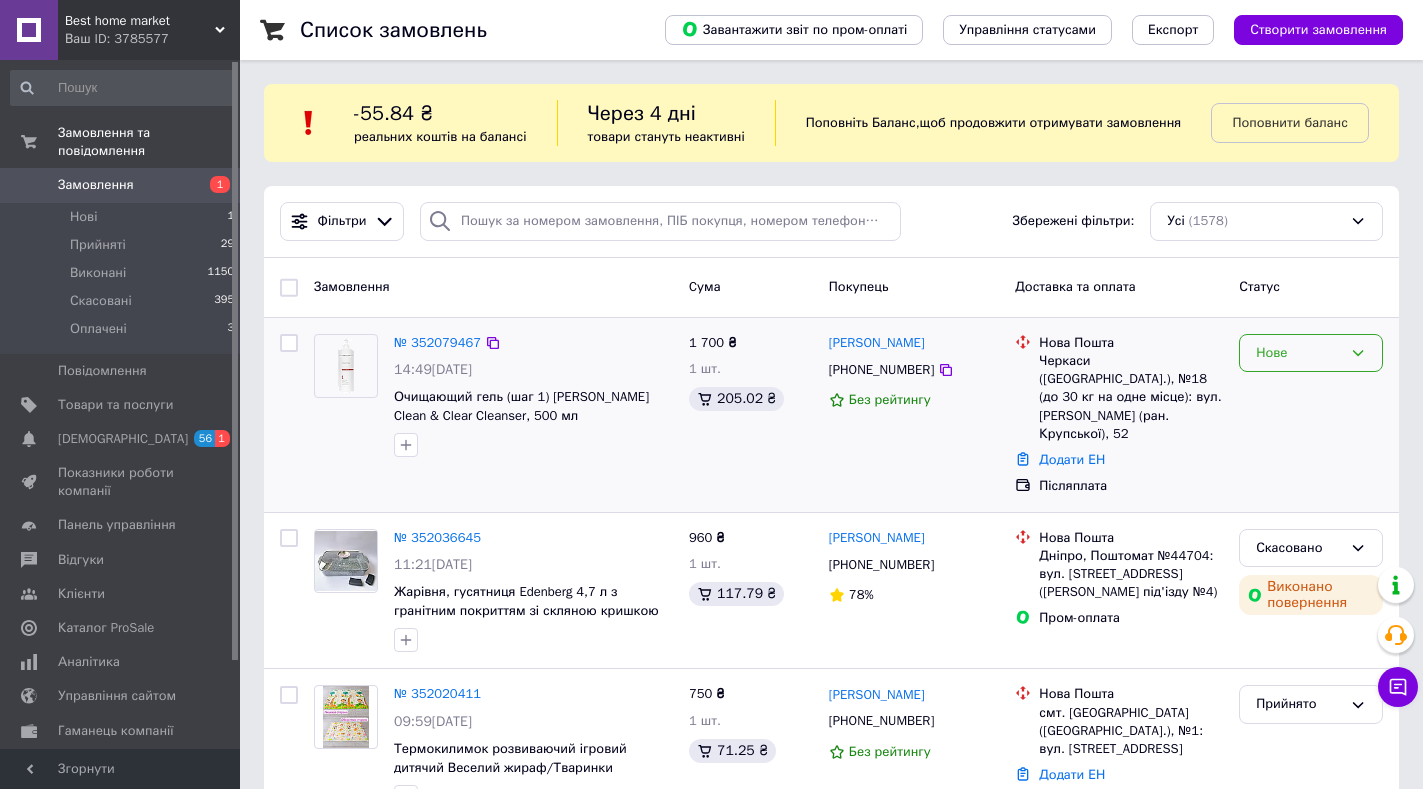 click 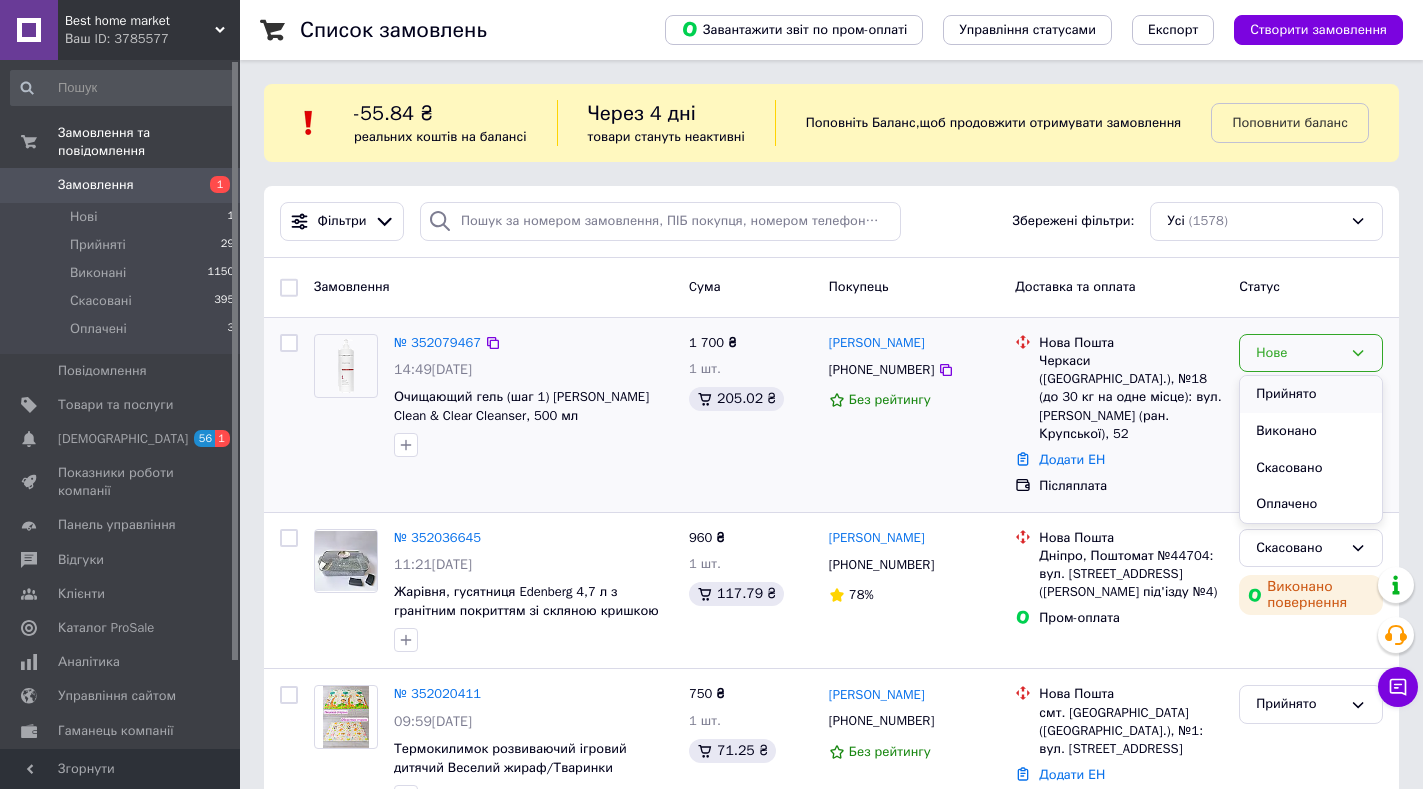 click on "Прийнято" at bounding box center [1311, 394] 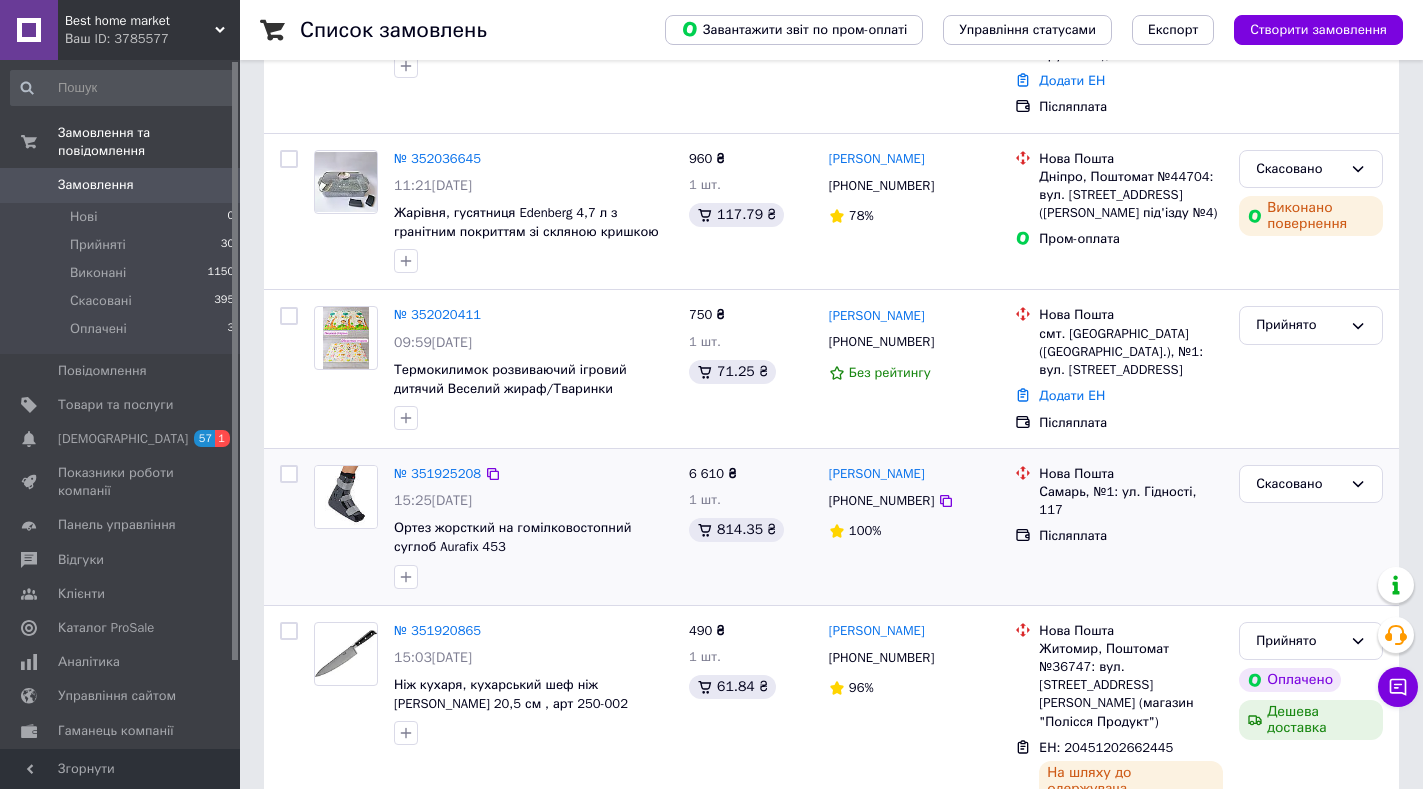 scroll, scrollTop: 400, scrollLeft: 0, axis: vertical 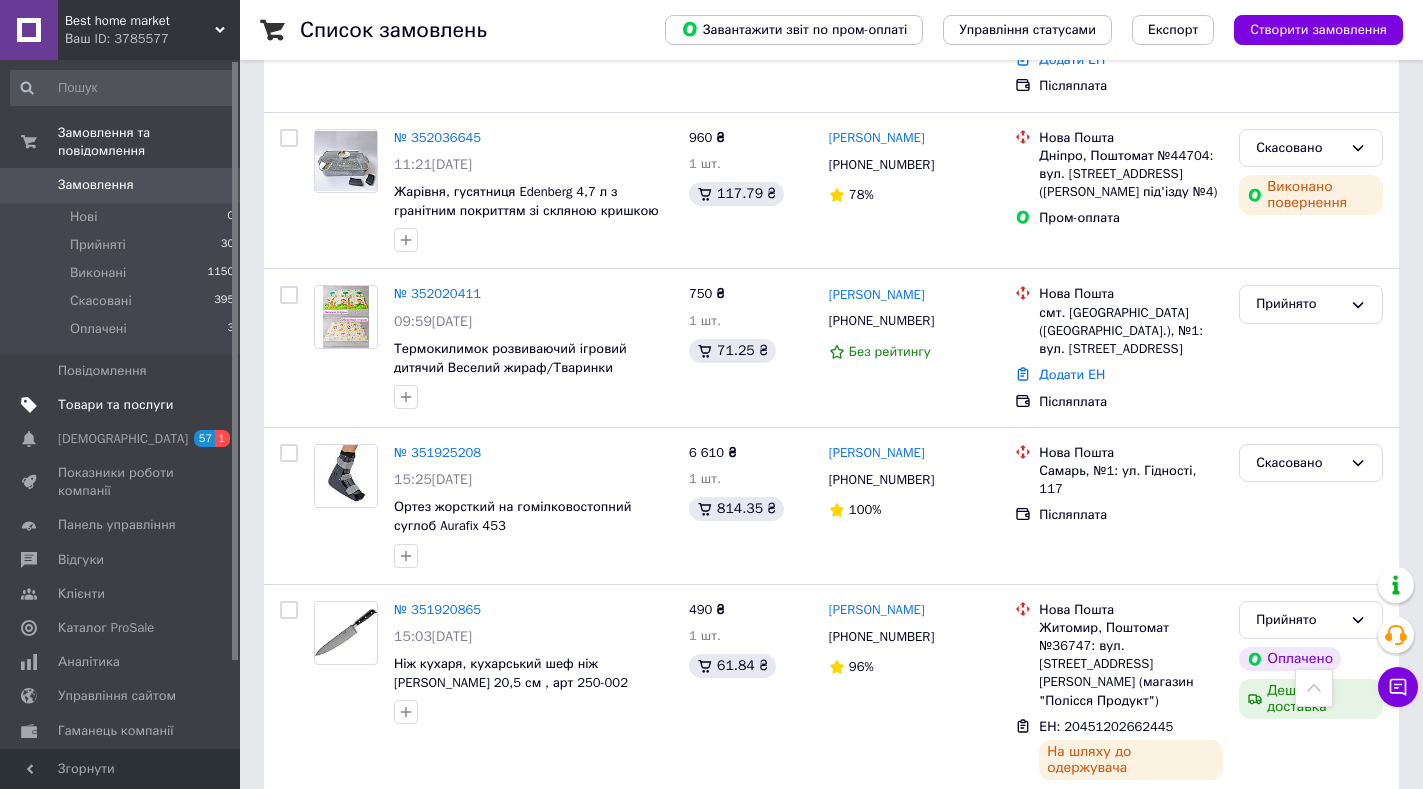 click on "Товари та послуги" at bounding box center (115, 405) 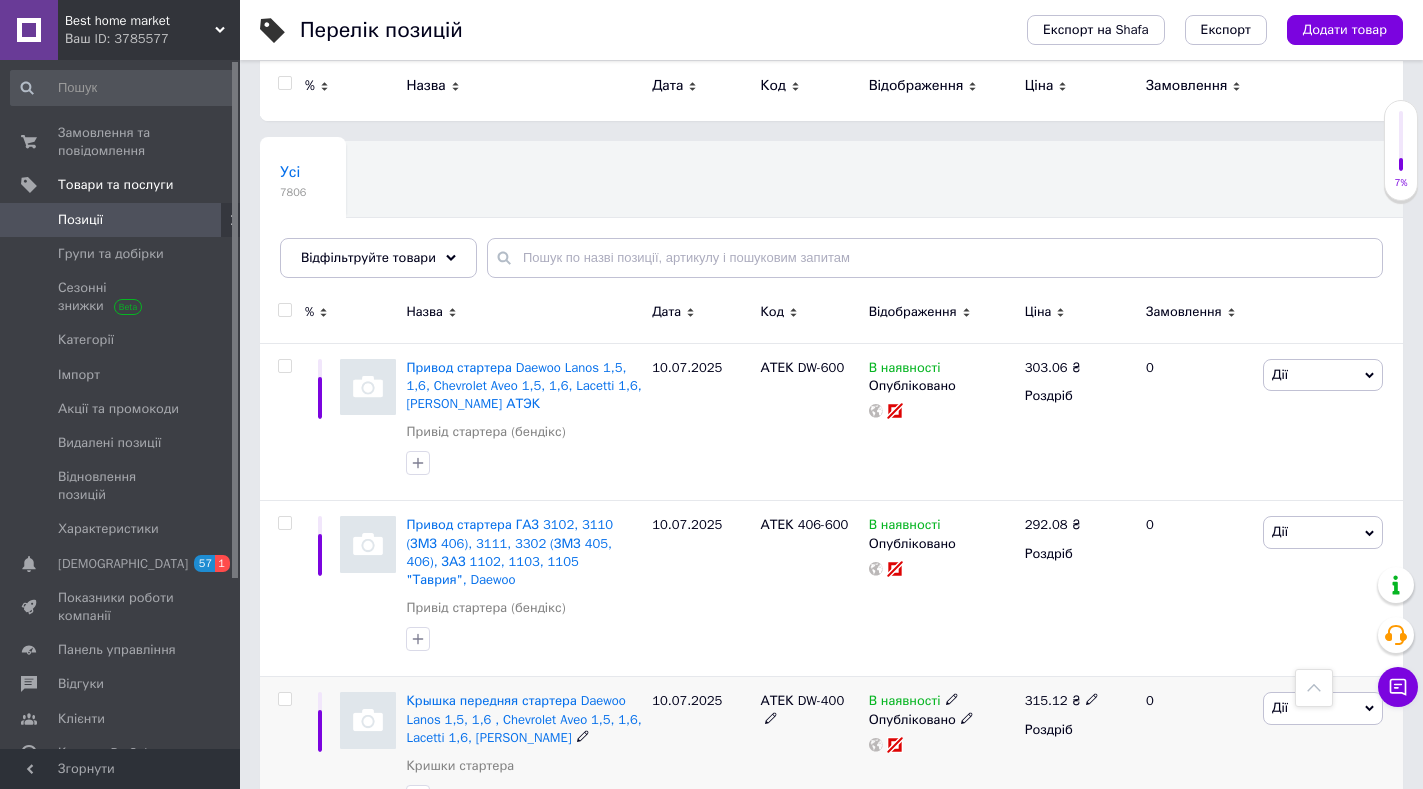 scroll, scrollTop: 0, scrollLeft: 0, axis: both 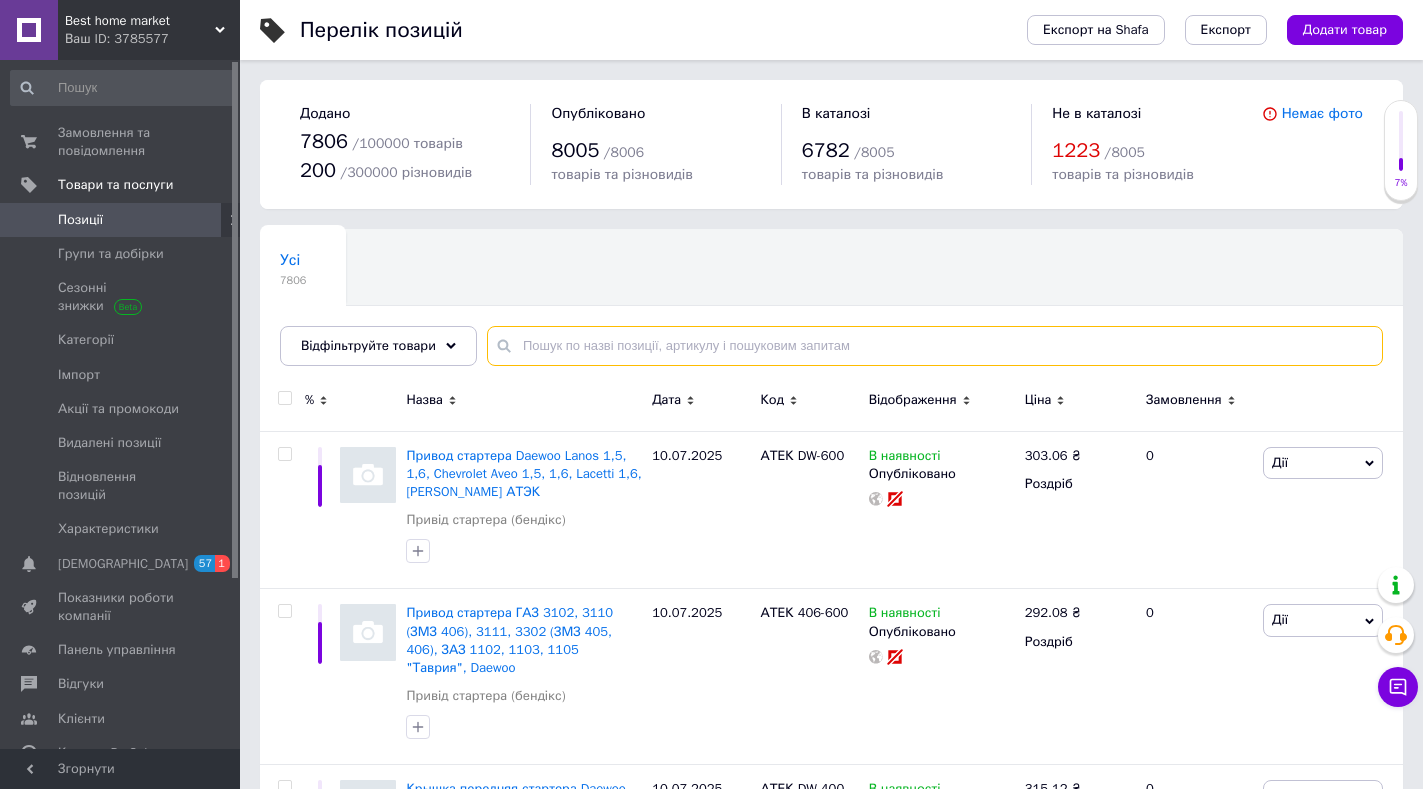 click at bounding box center [935, 346] 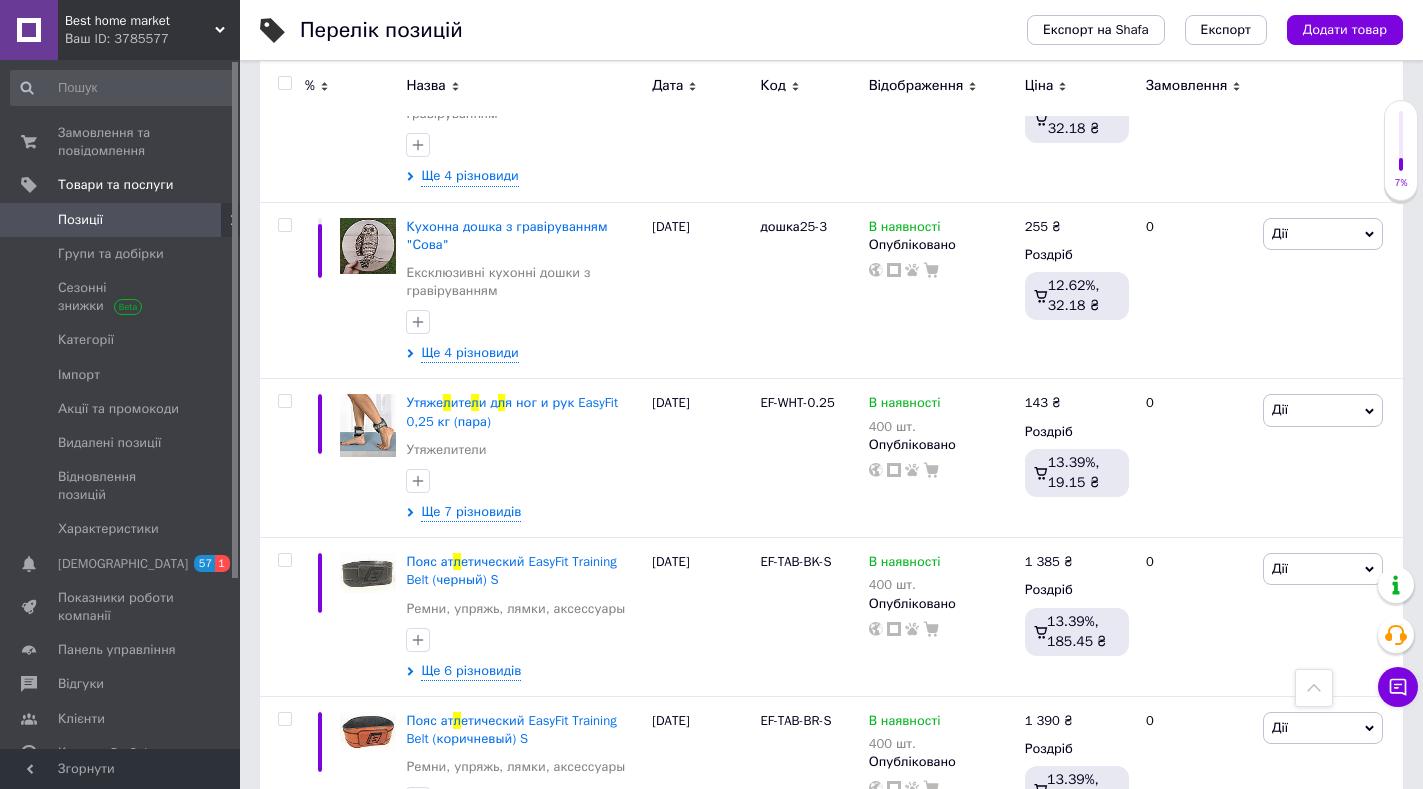 scroll, scrollTop: 0, scrollLeft: 0, axis: both 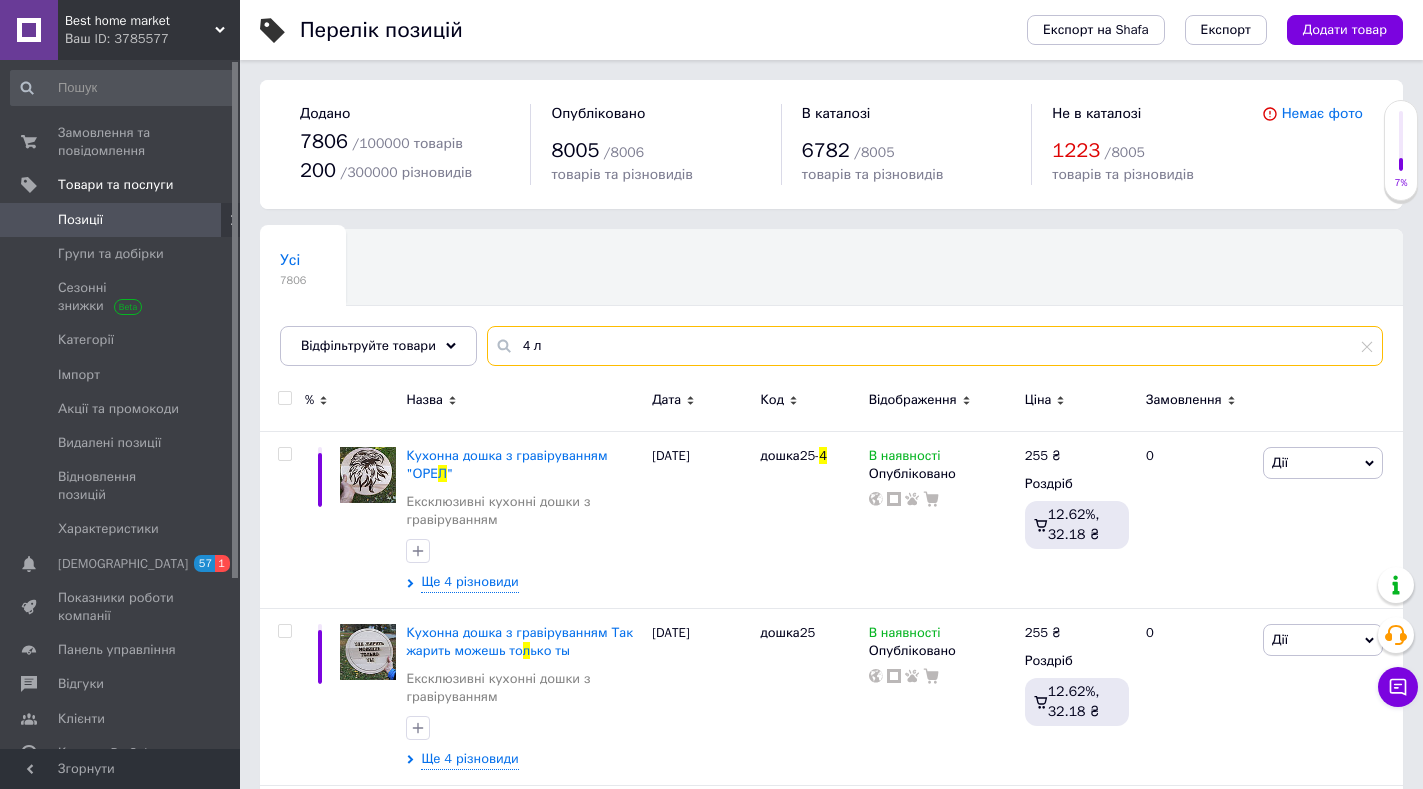 drag, startPoint x: 557, startPoint y: 335, endPoint x: 511, endPoint y: 345, distance: 47.07441 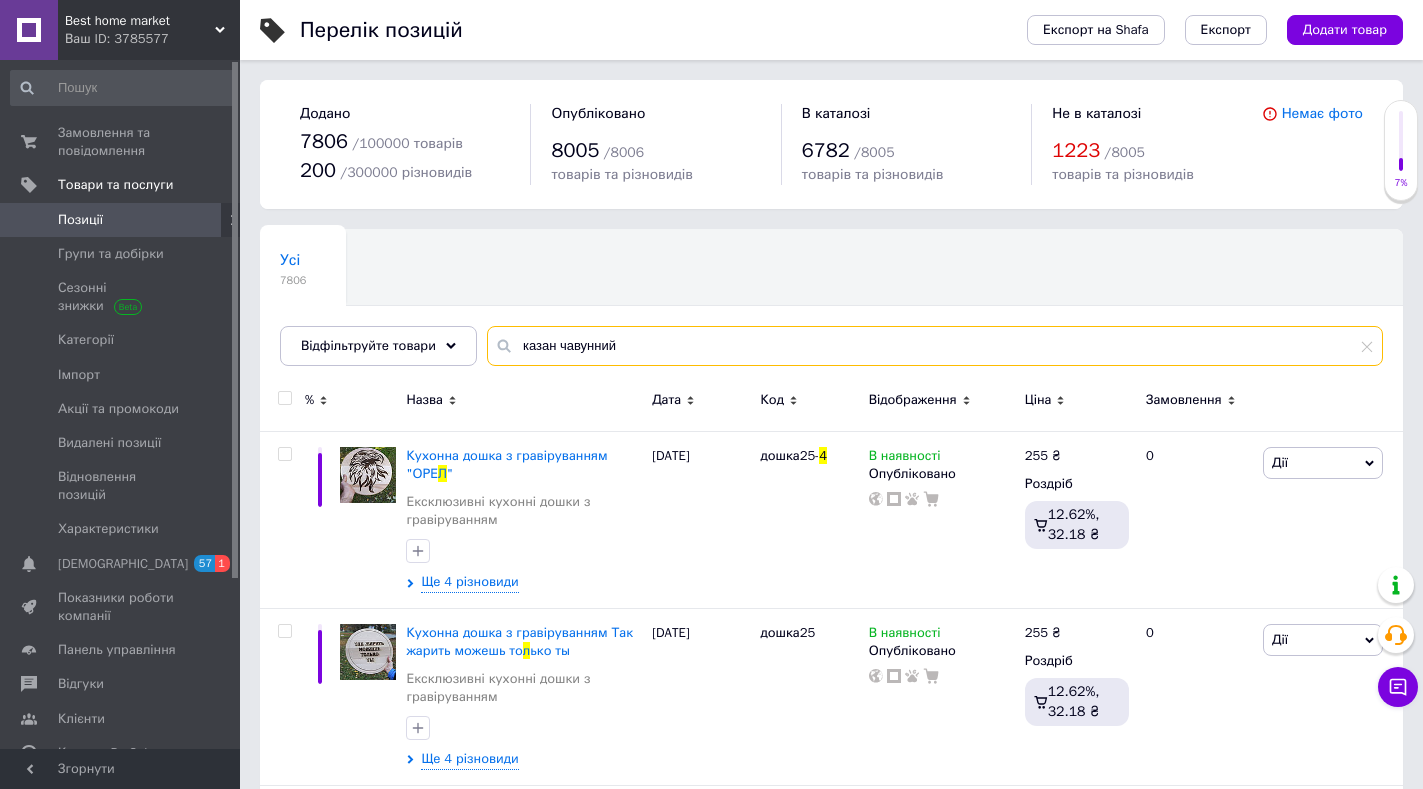 type on "казан чавунний" 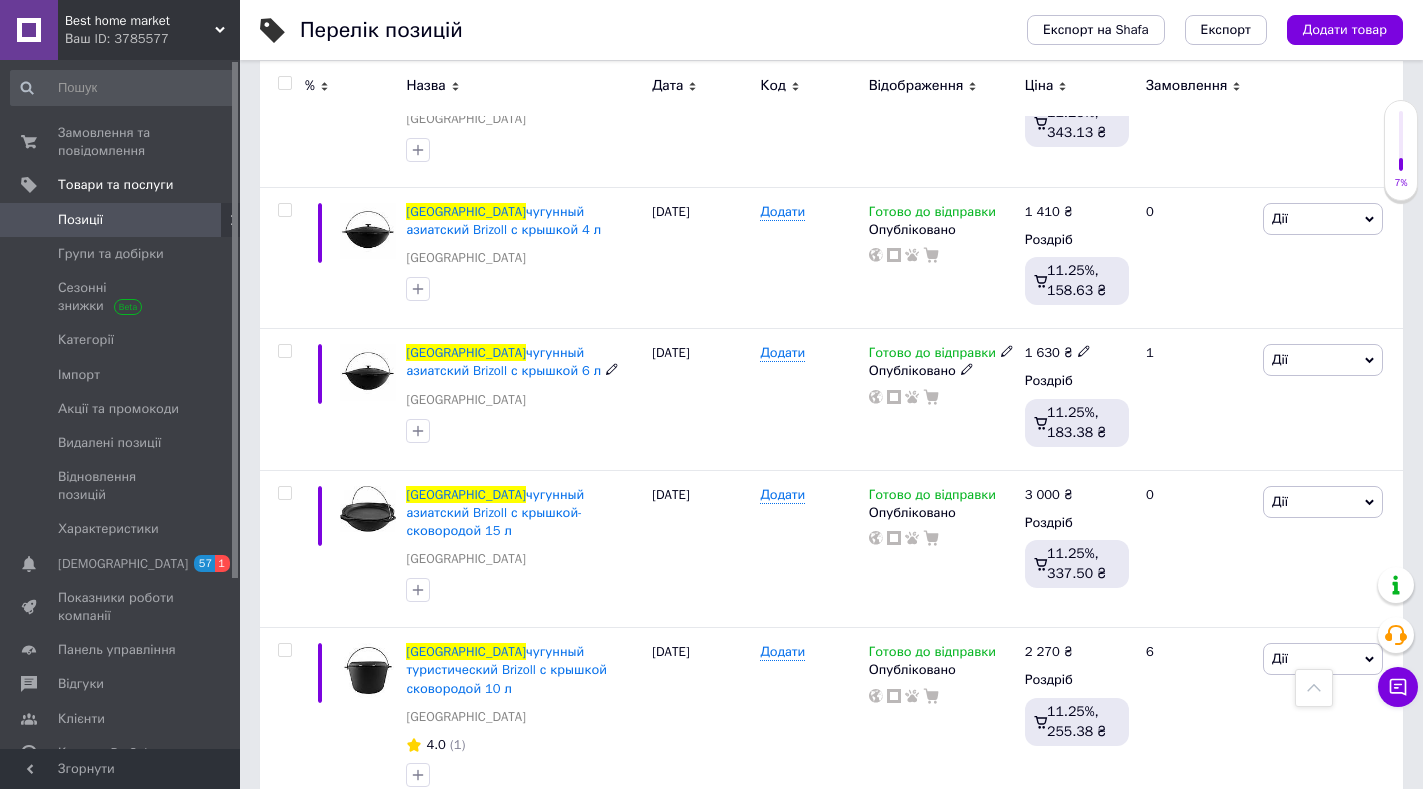scroll, scrollTop: 1600, scrollLeft: 0, axis: vertical 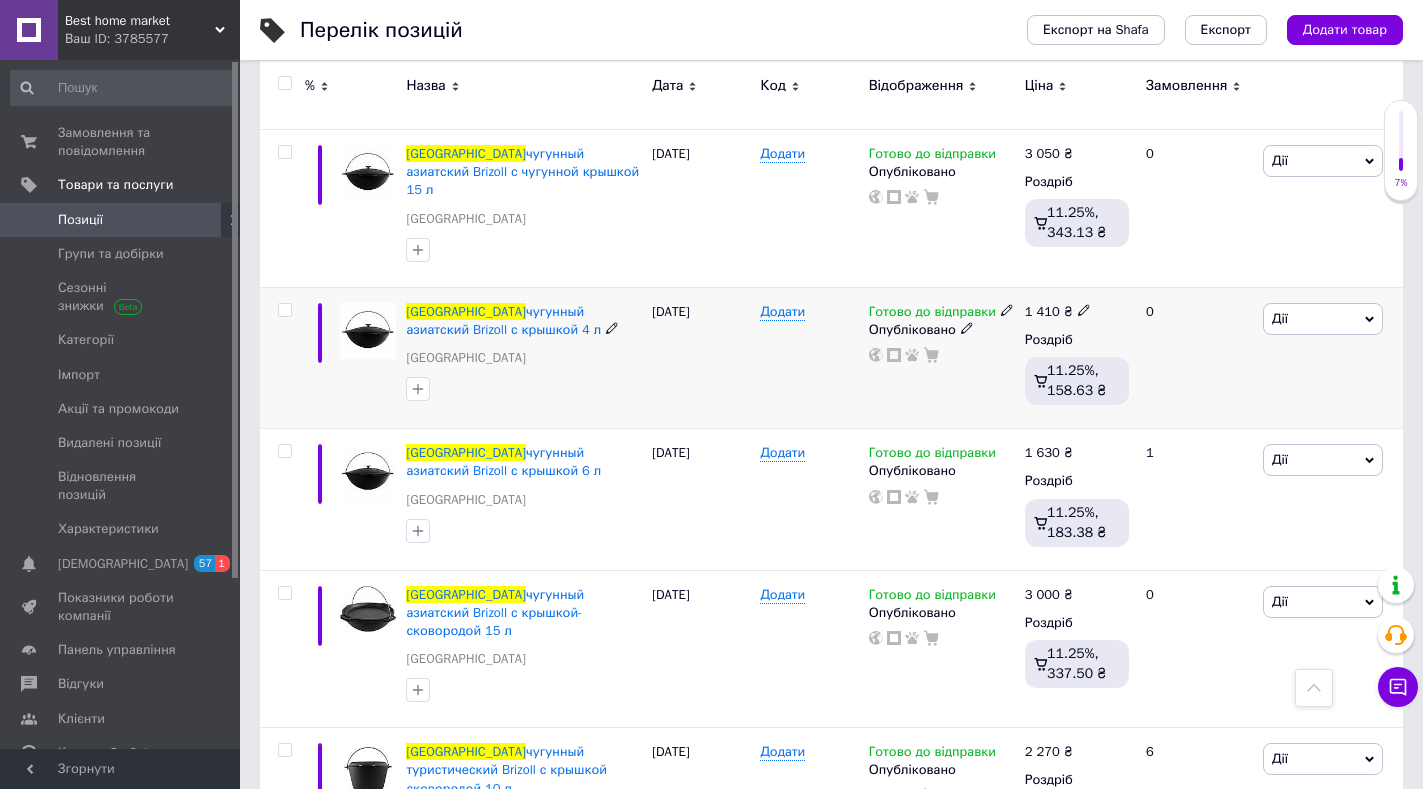 click 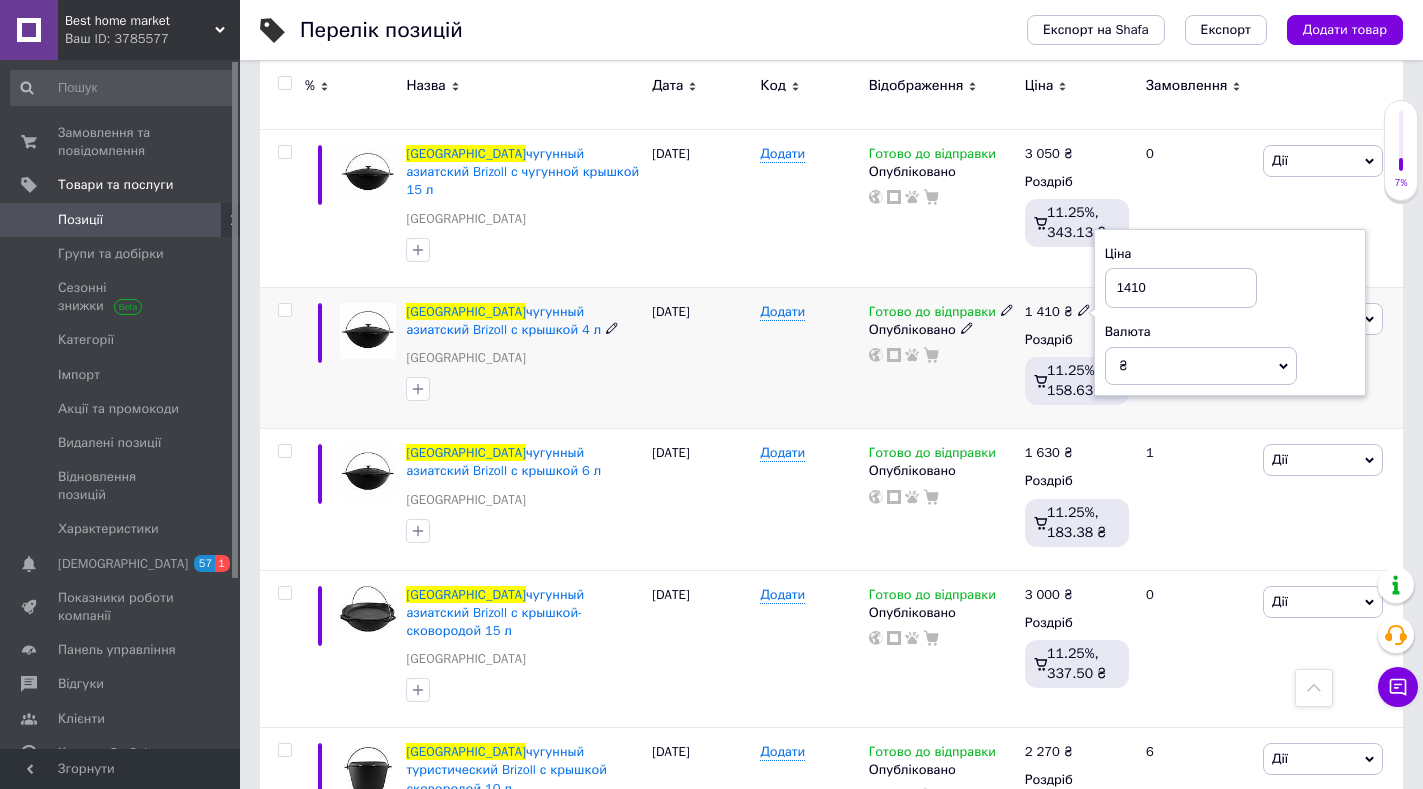 click 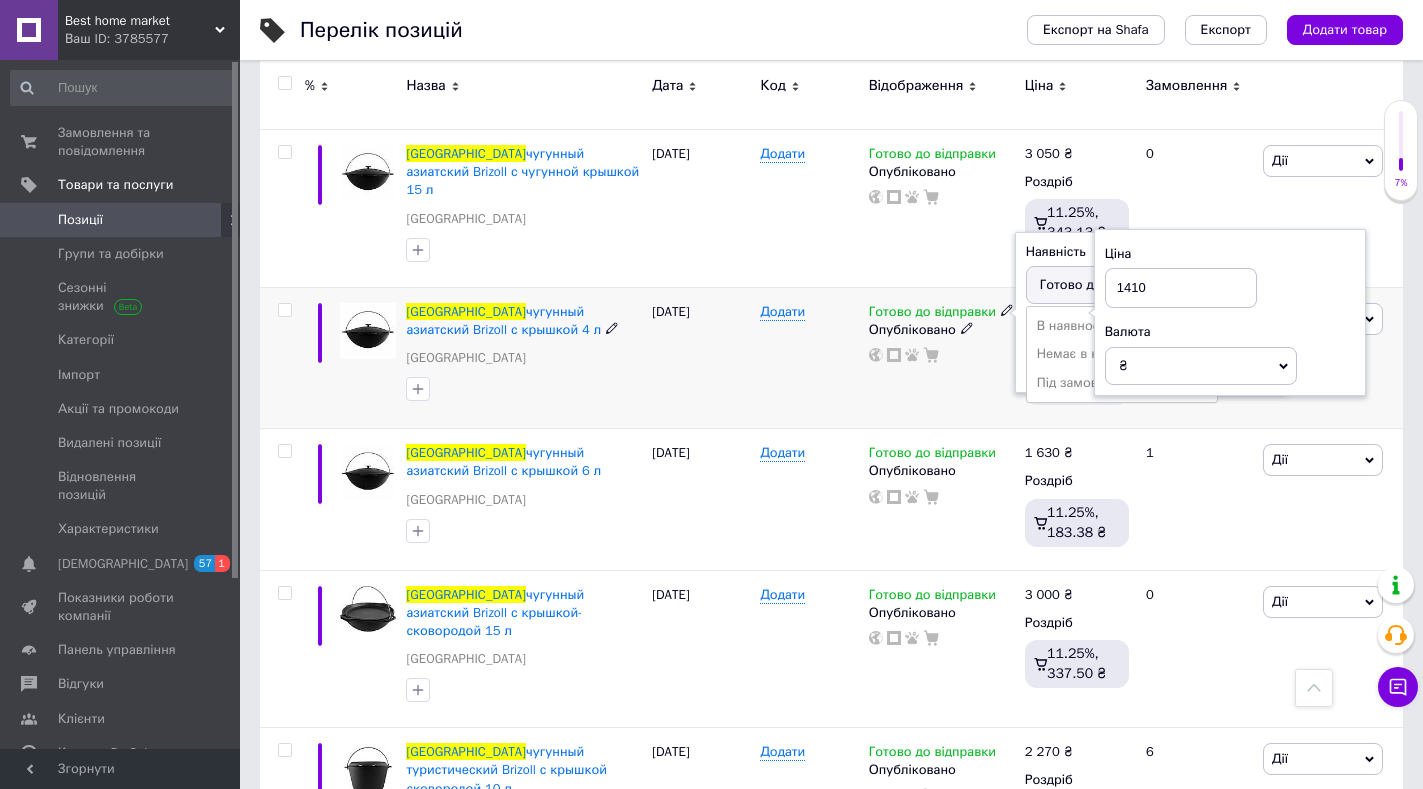 click on "Немає в наявності" at bounding box center [1122, 354] 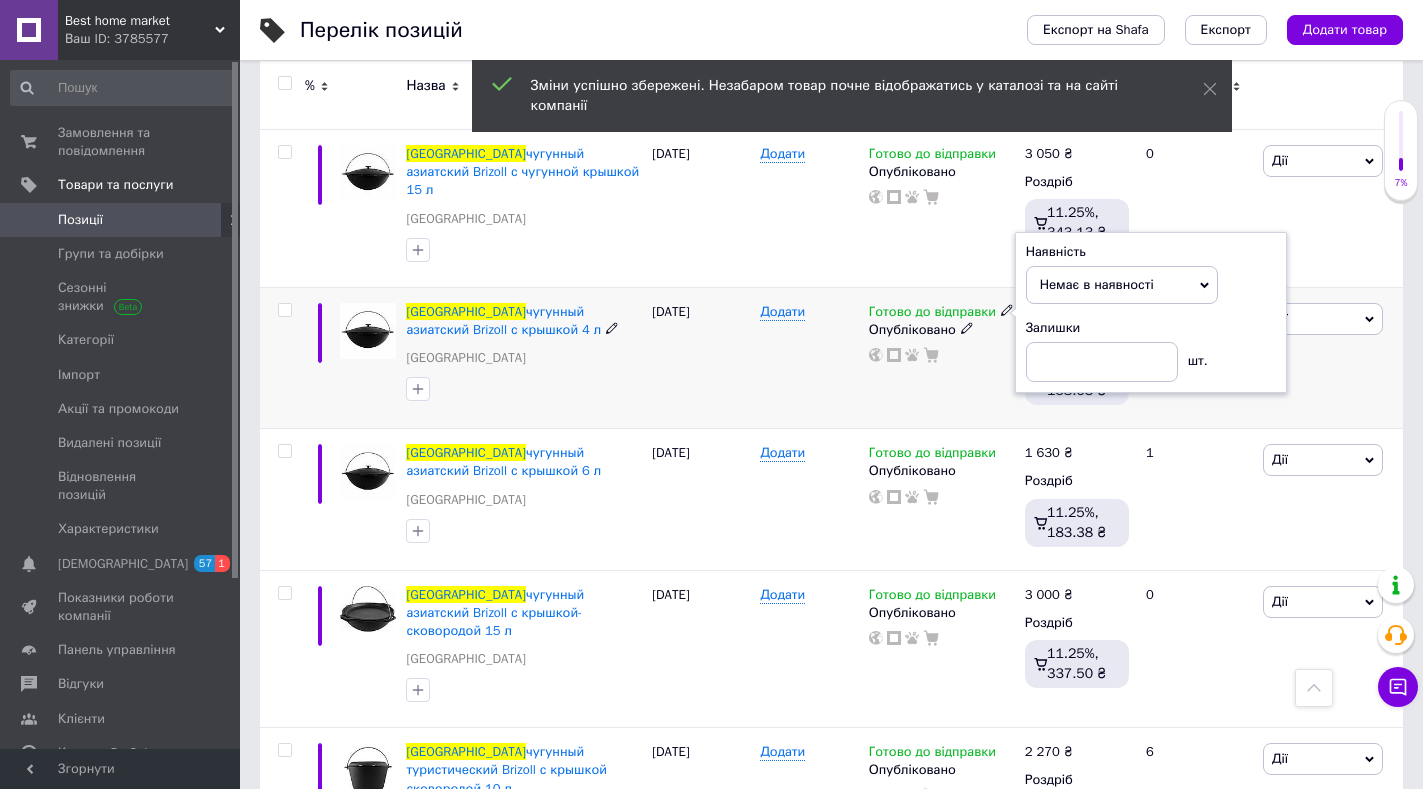 click on "Додати" at bounding box center (809, 357) 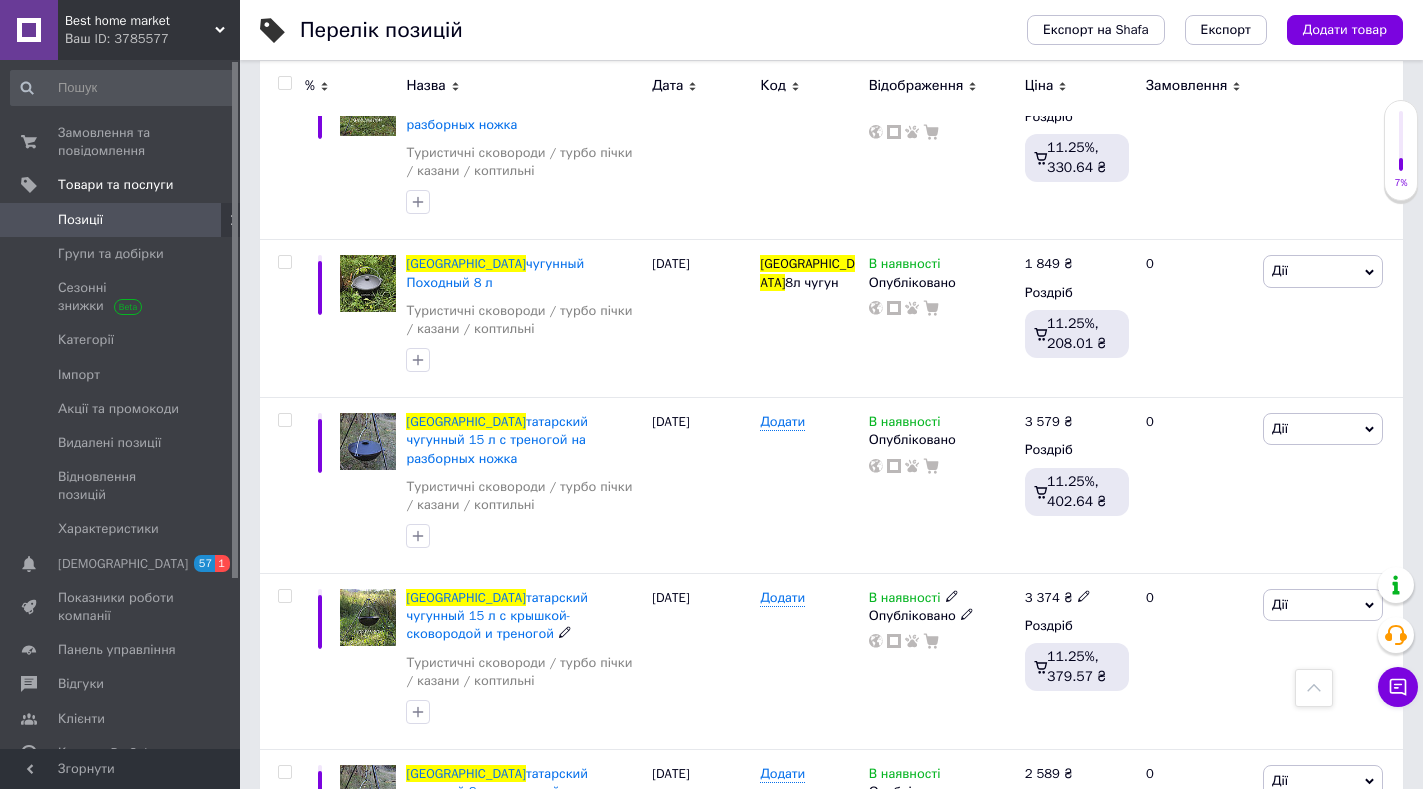 scroll, scrollTop: 2806, scrollLeft: 0, axis: vertical 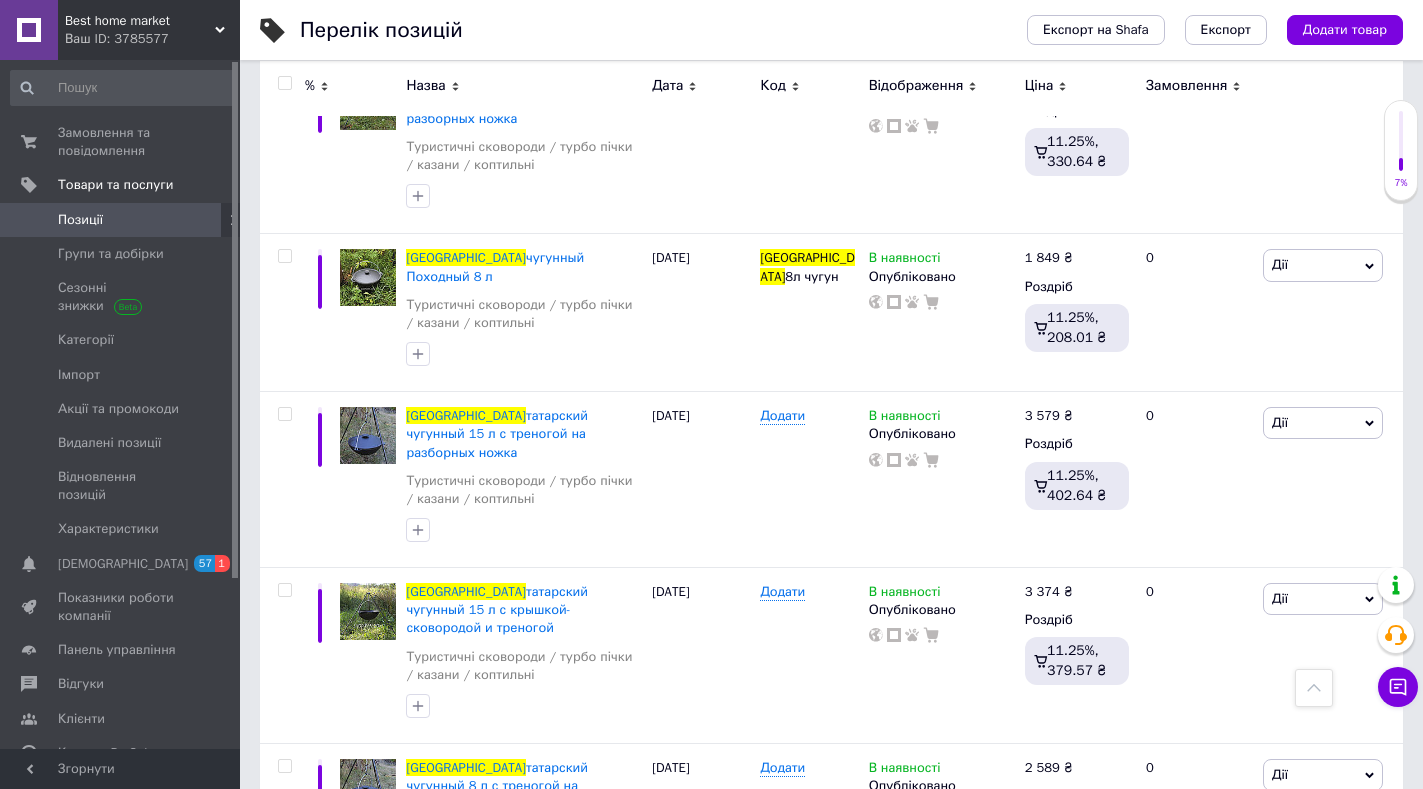 click on "2" at bounding box center (327, 960) 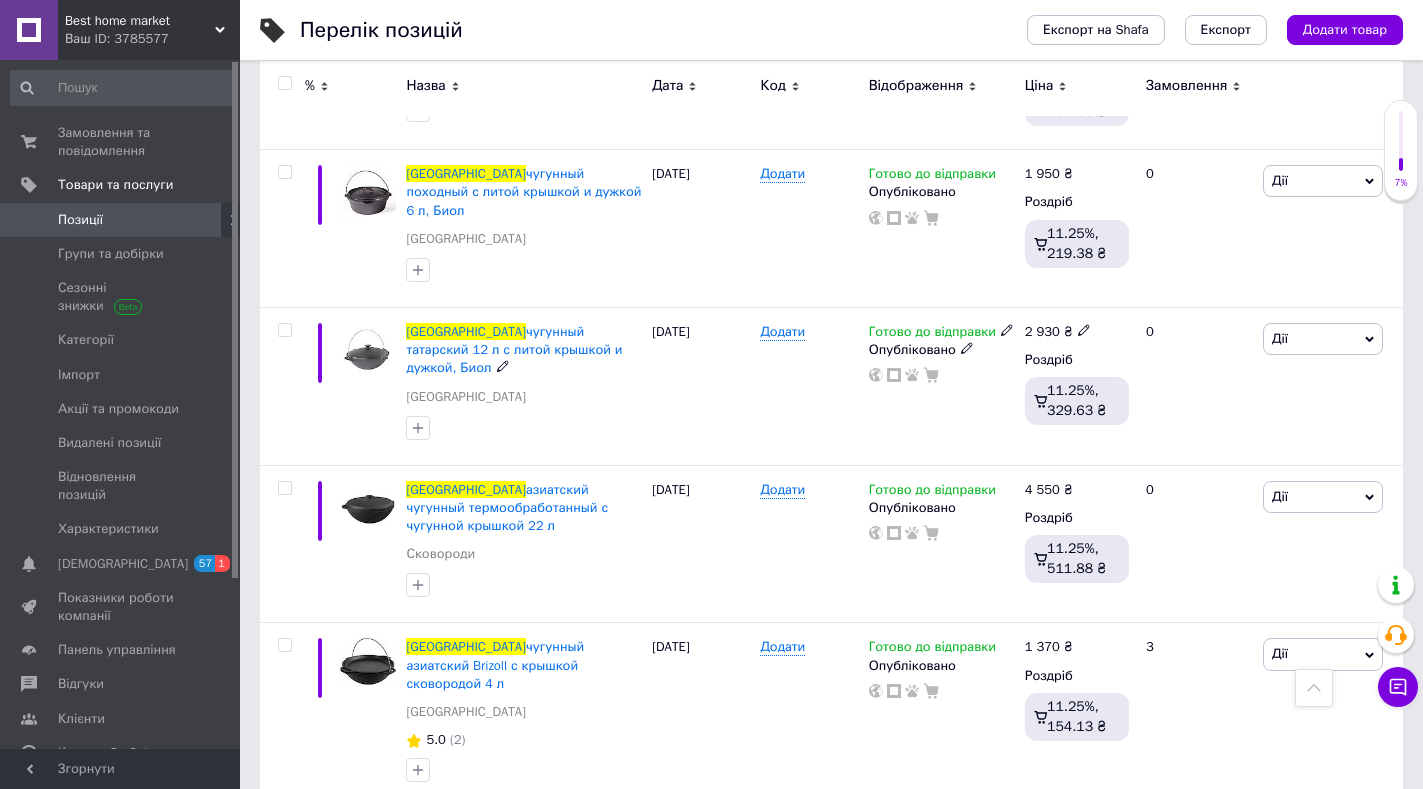 scroll, scrollTop: 2300, scrollLeft: 0, axis: vertical 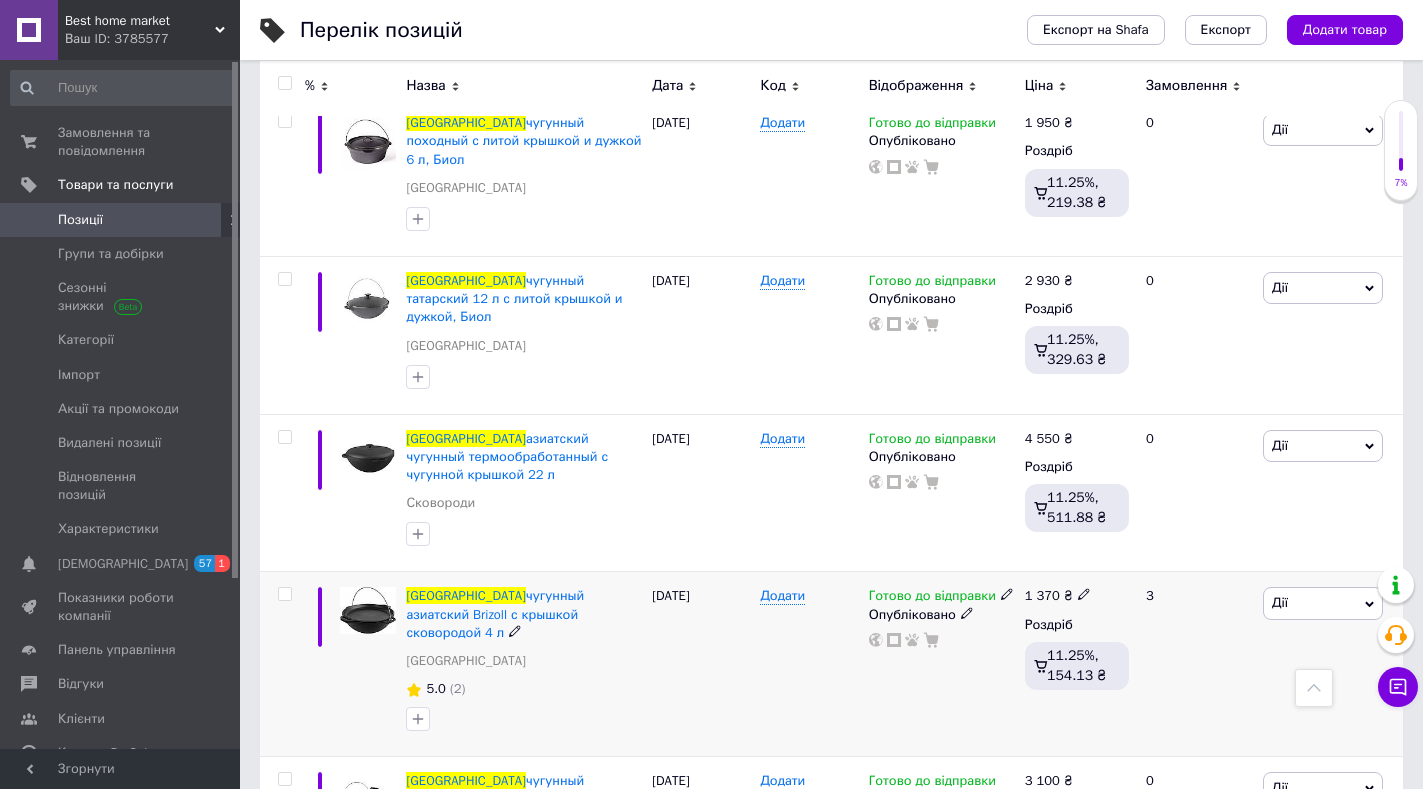 click 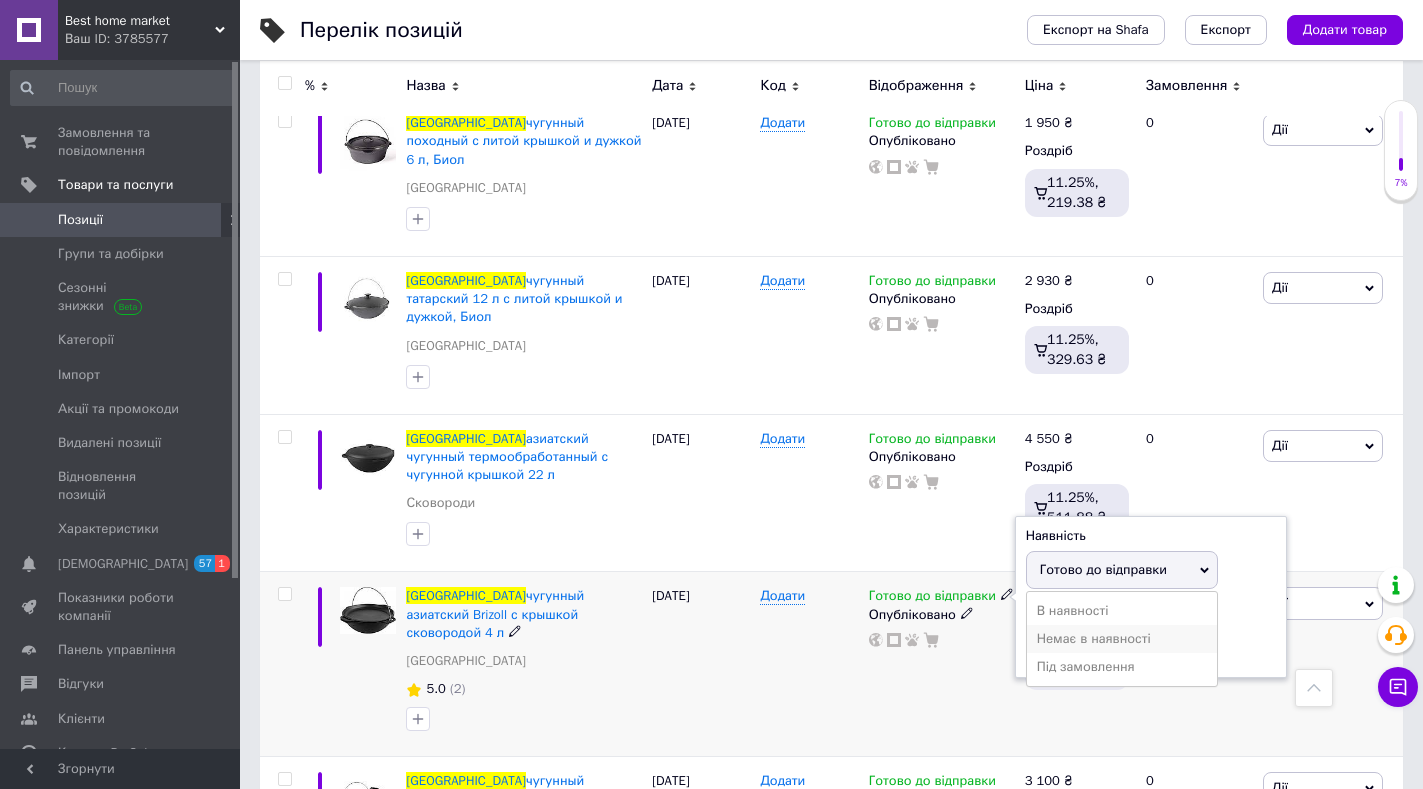 click on "Немає в наявності" at bounding box center [1122, 639] 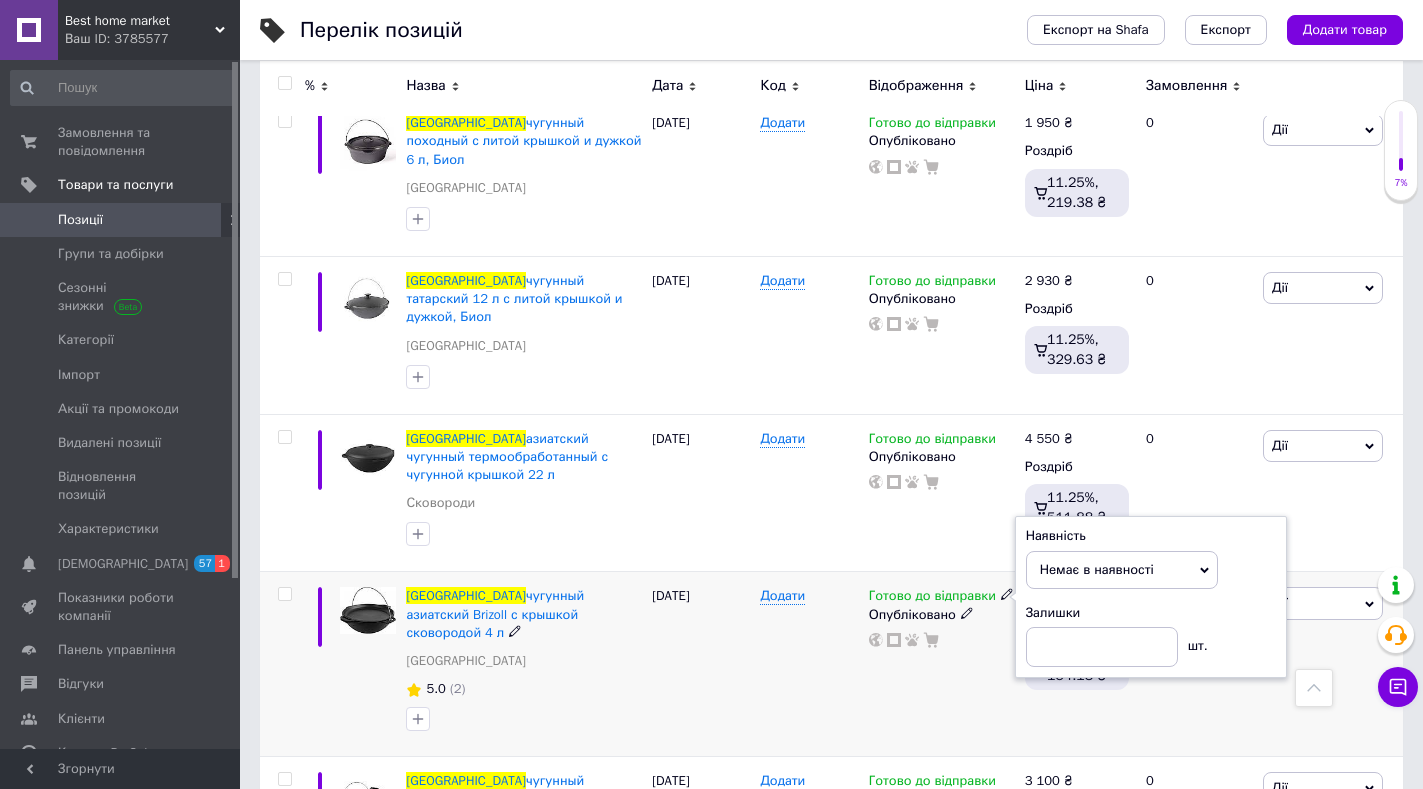 click on "Додати" at bounding box center [809, 664] 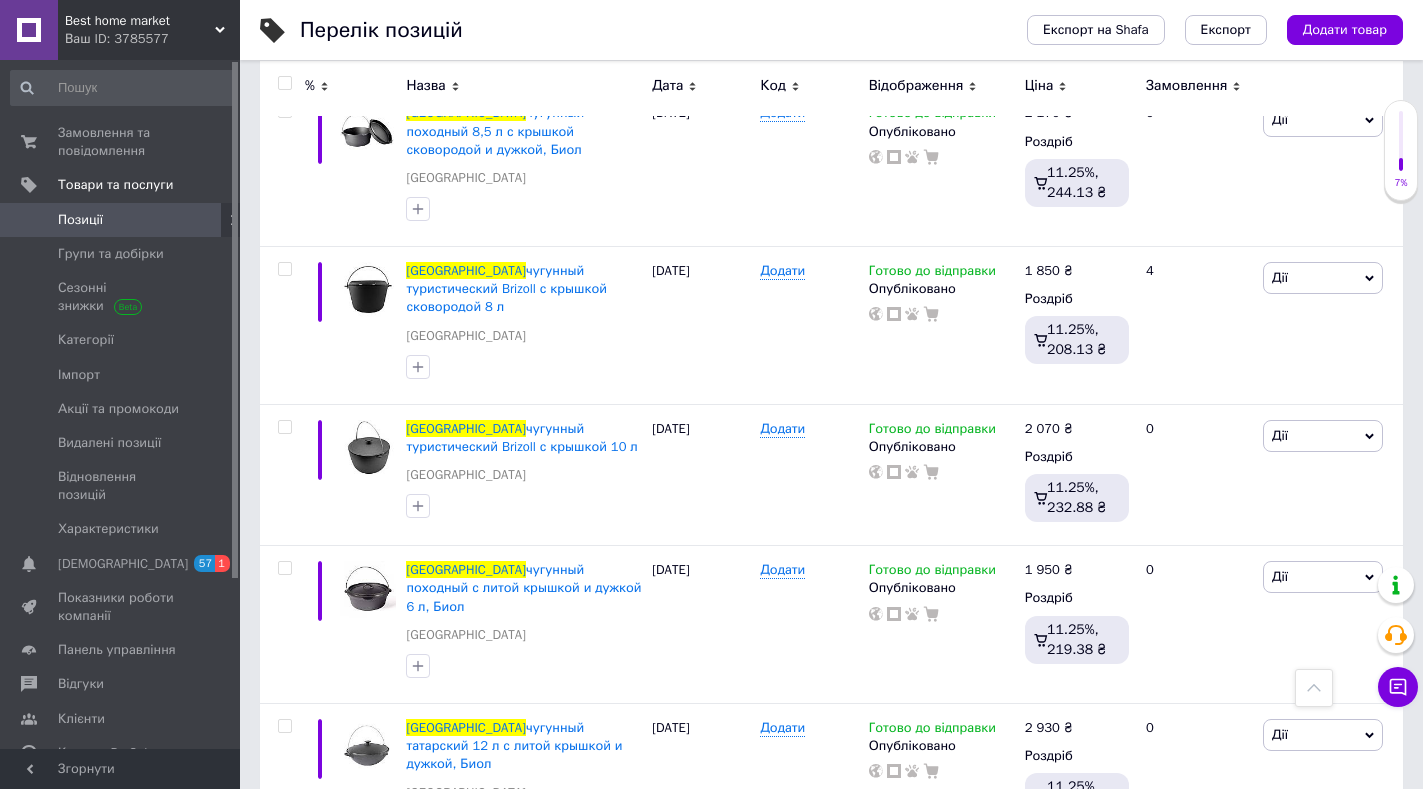 scroll, scrollTop: 1800, scrollLeft: 0, axis: vertical 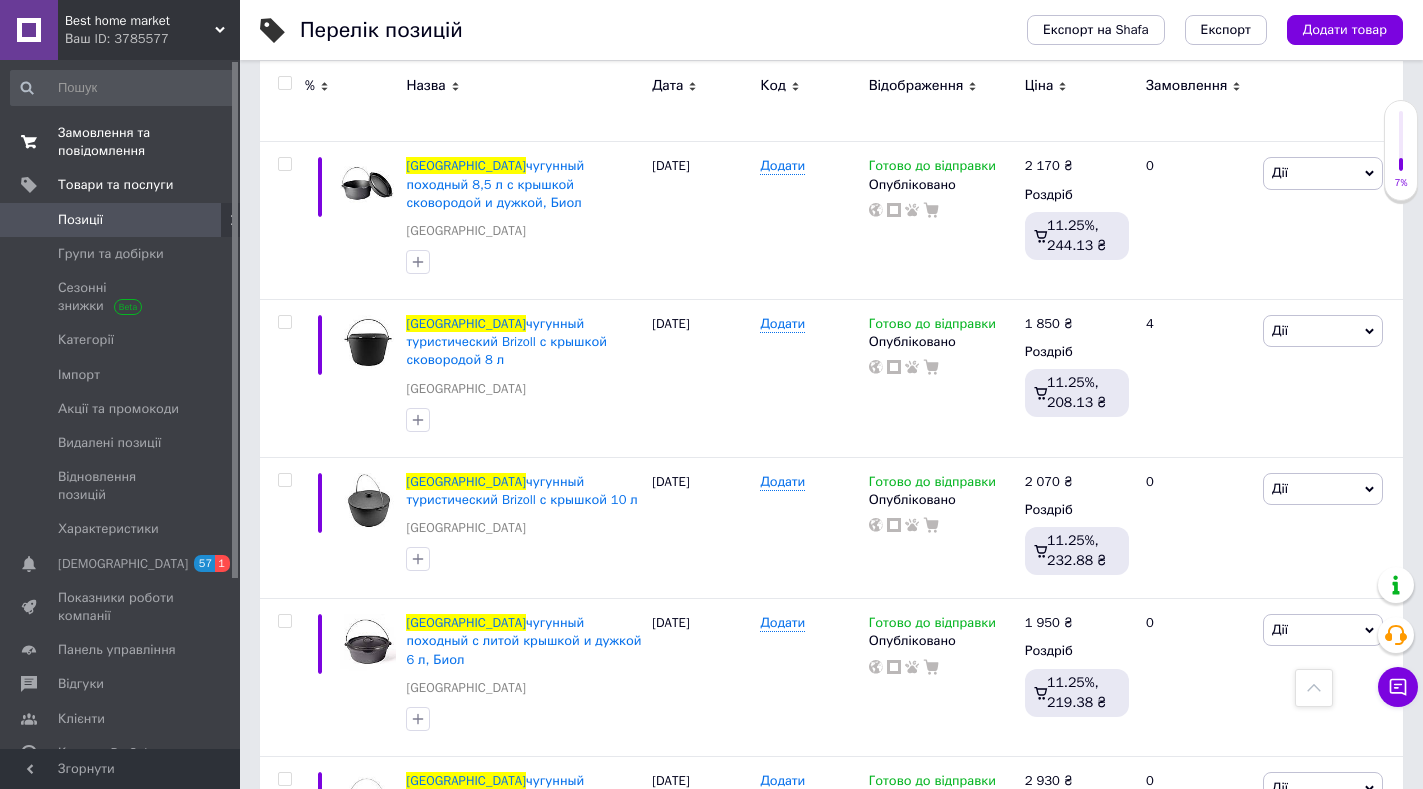 click on "Замовлення та повідомлення" at bounding box center [121, 142] 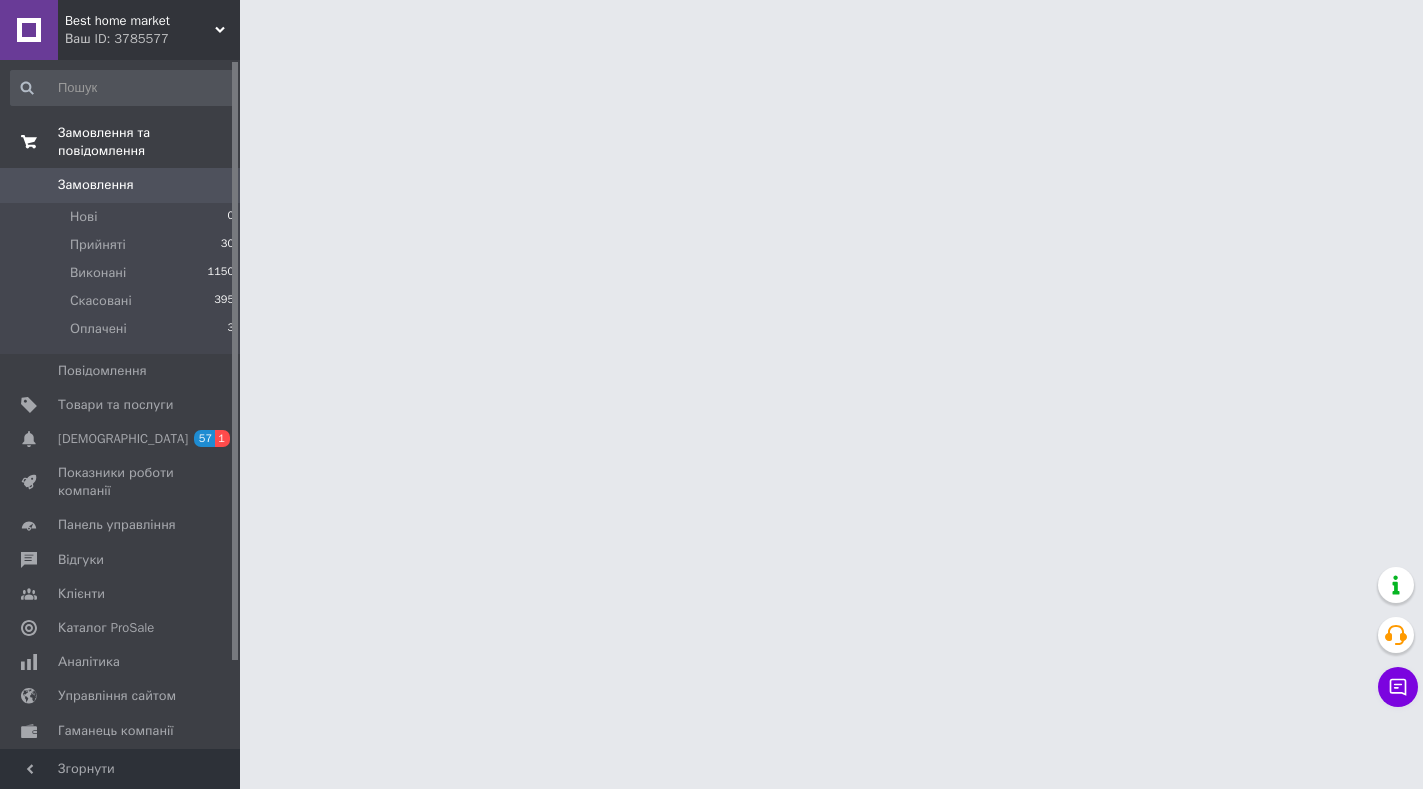 scroll, scrollTop: 0, scrollLeft: 0, axis: both 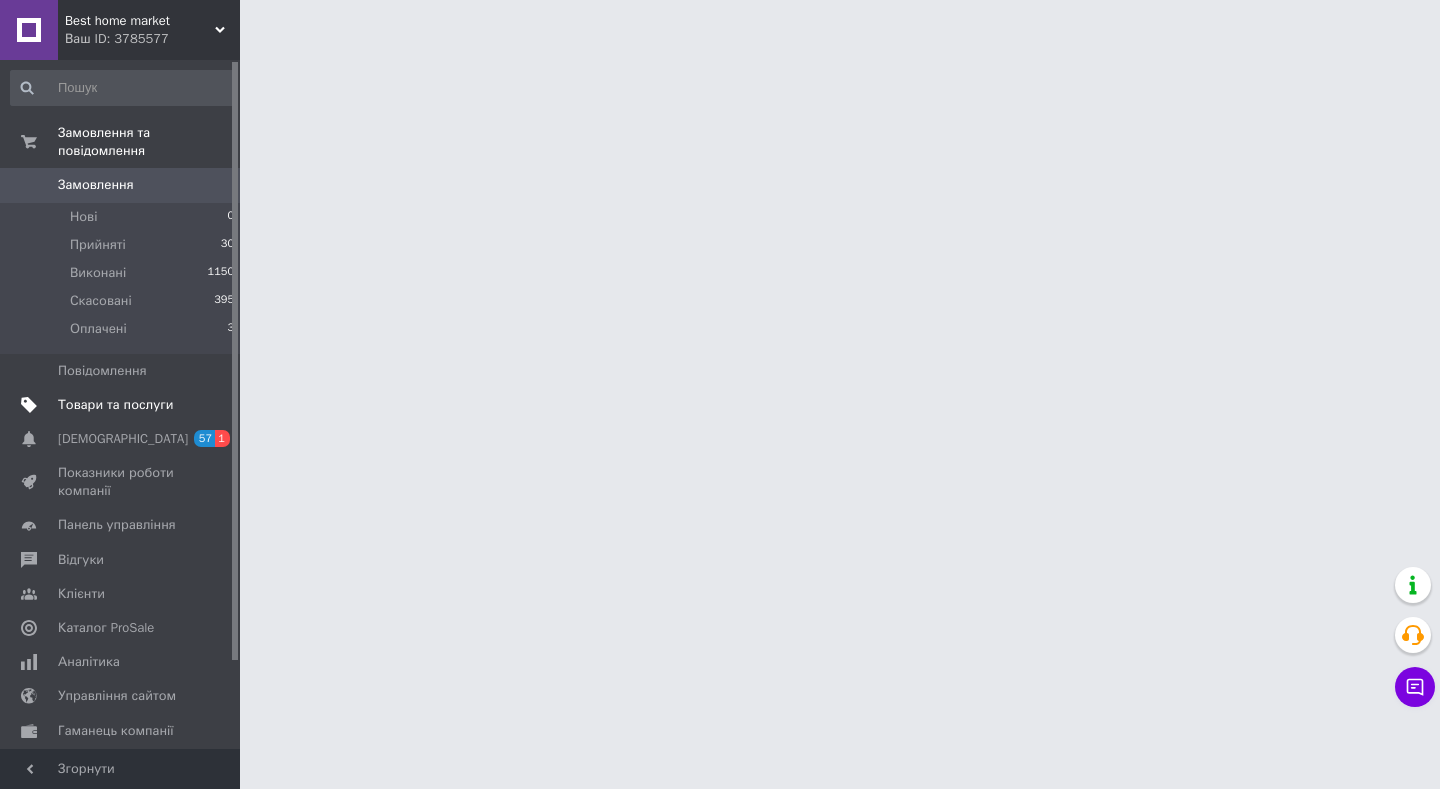 click on "Товари та послуги" at bounding box center [115, 405] 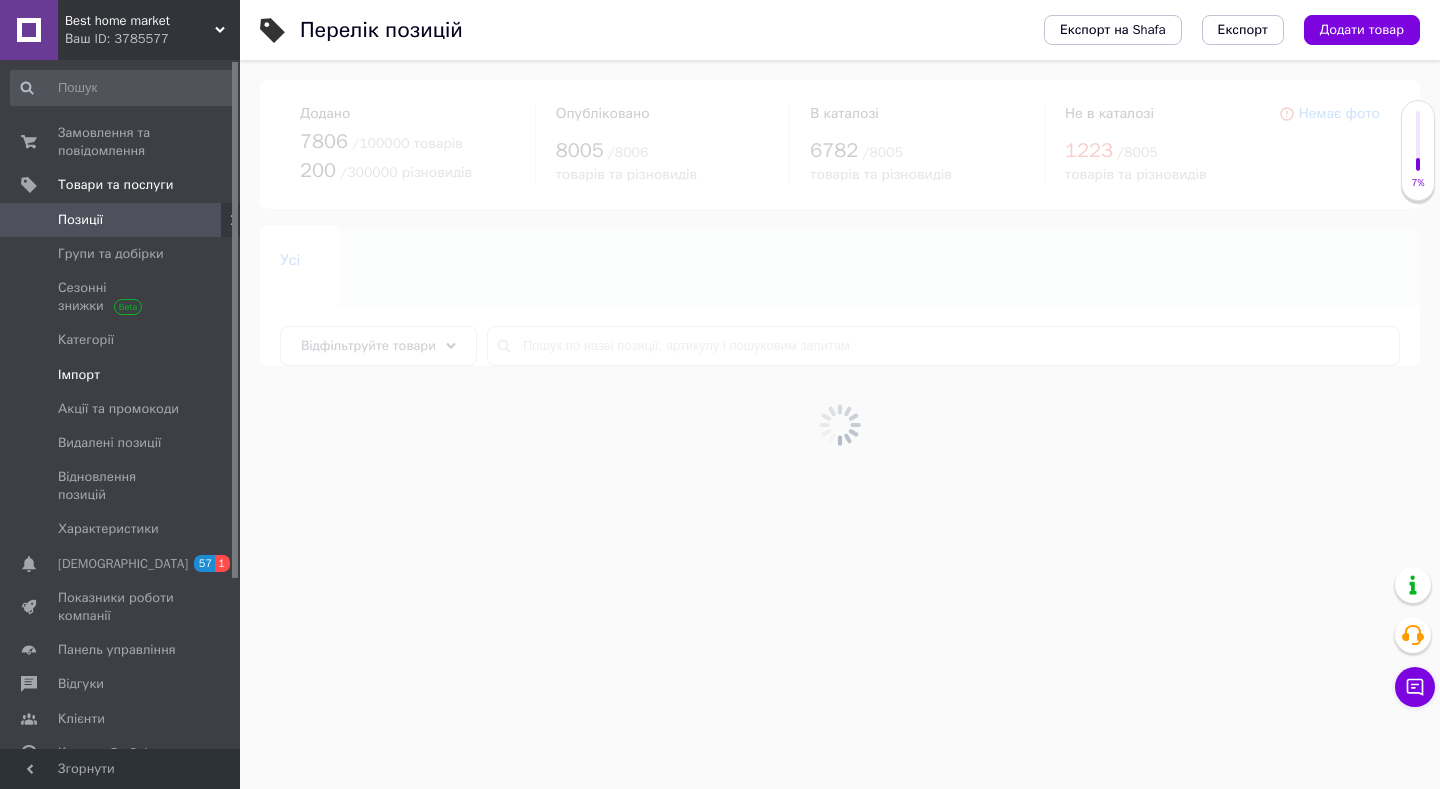click on "Імпорт" at bounding box center [123, 375] 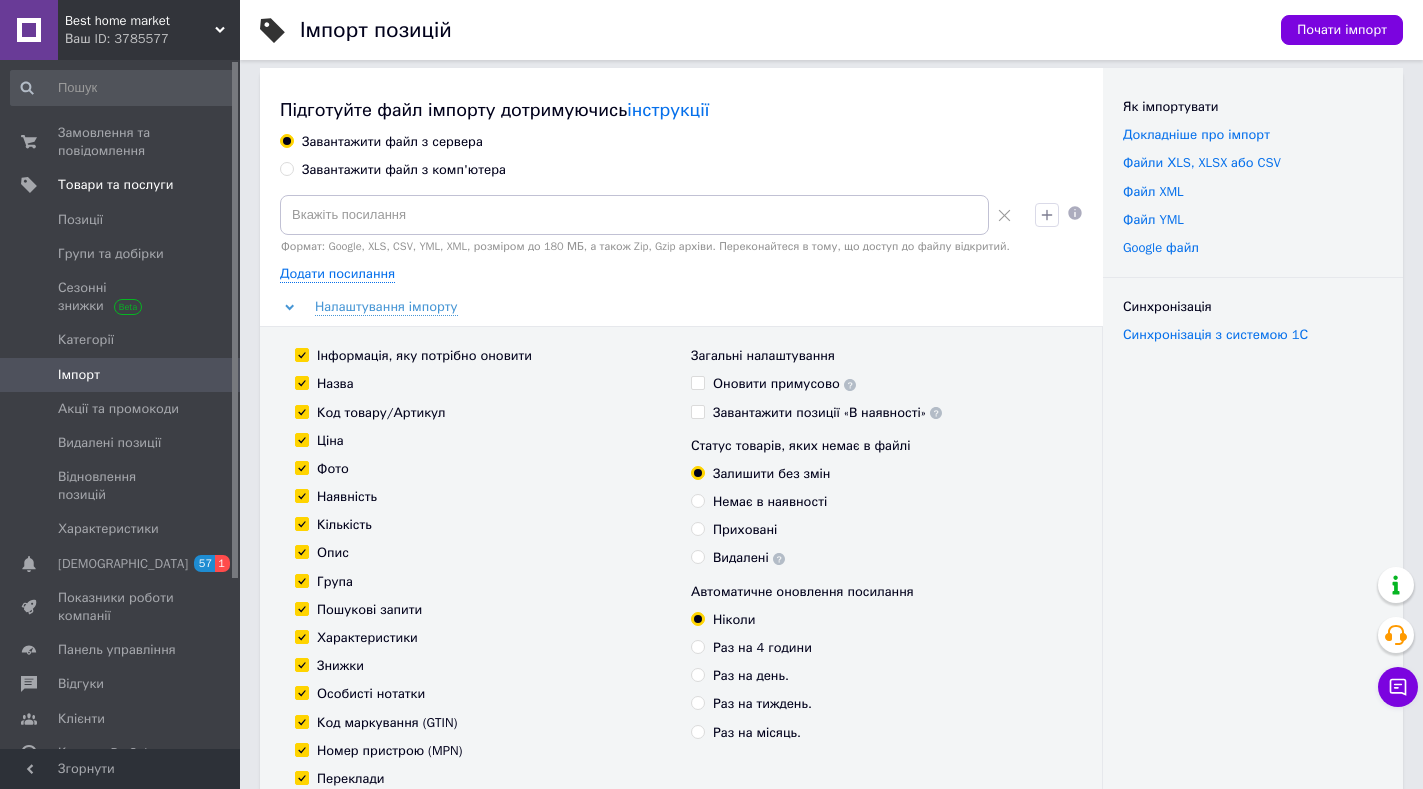 scroll, scrollTop: 0, scrollLeft: 0, axis: both 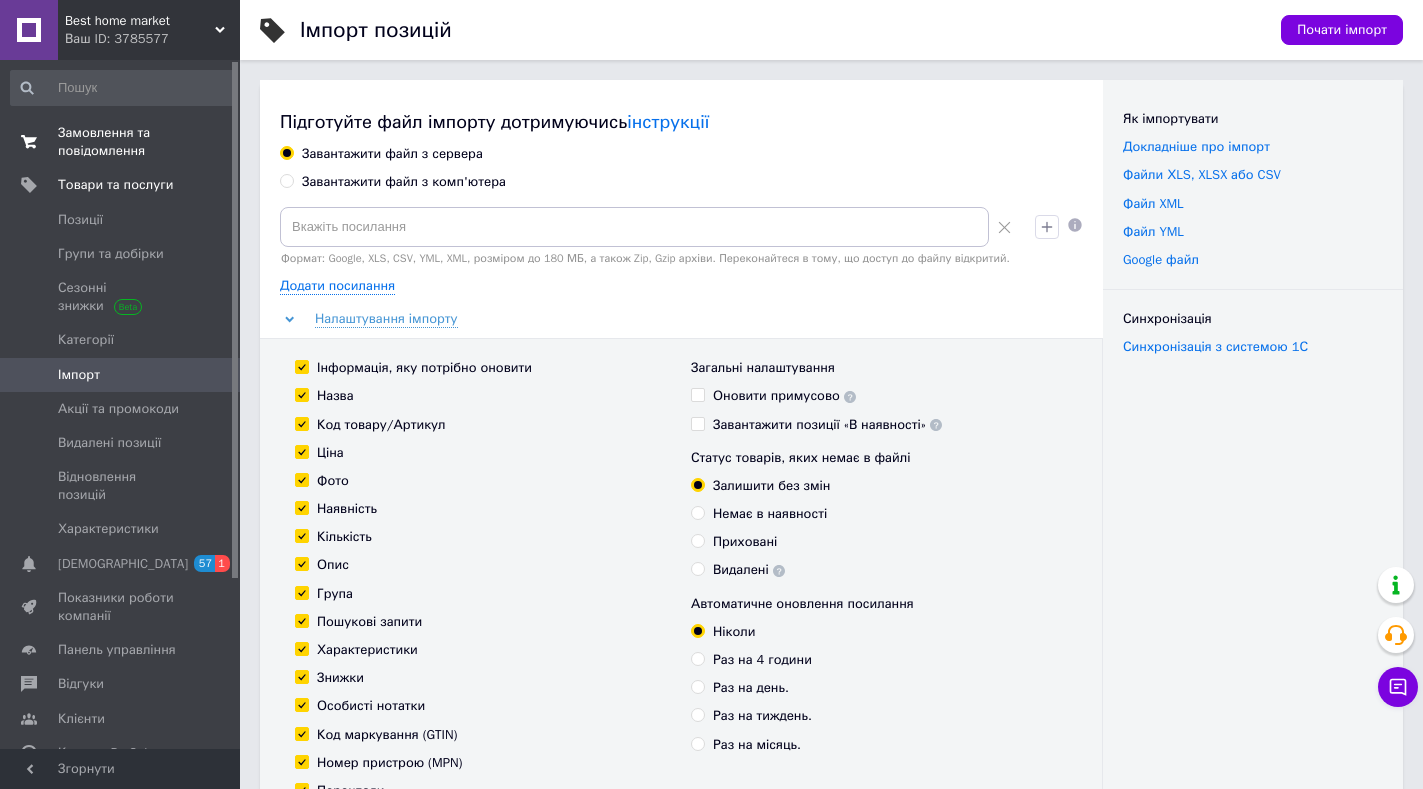 click on "Замовлення та повідомлення" at bounding box center [121, 142] 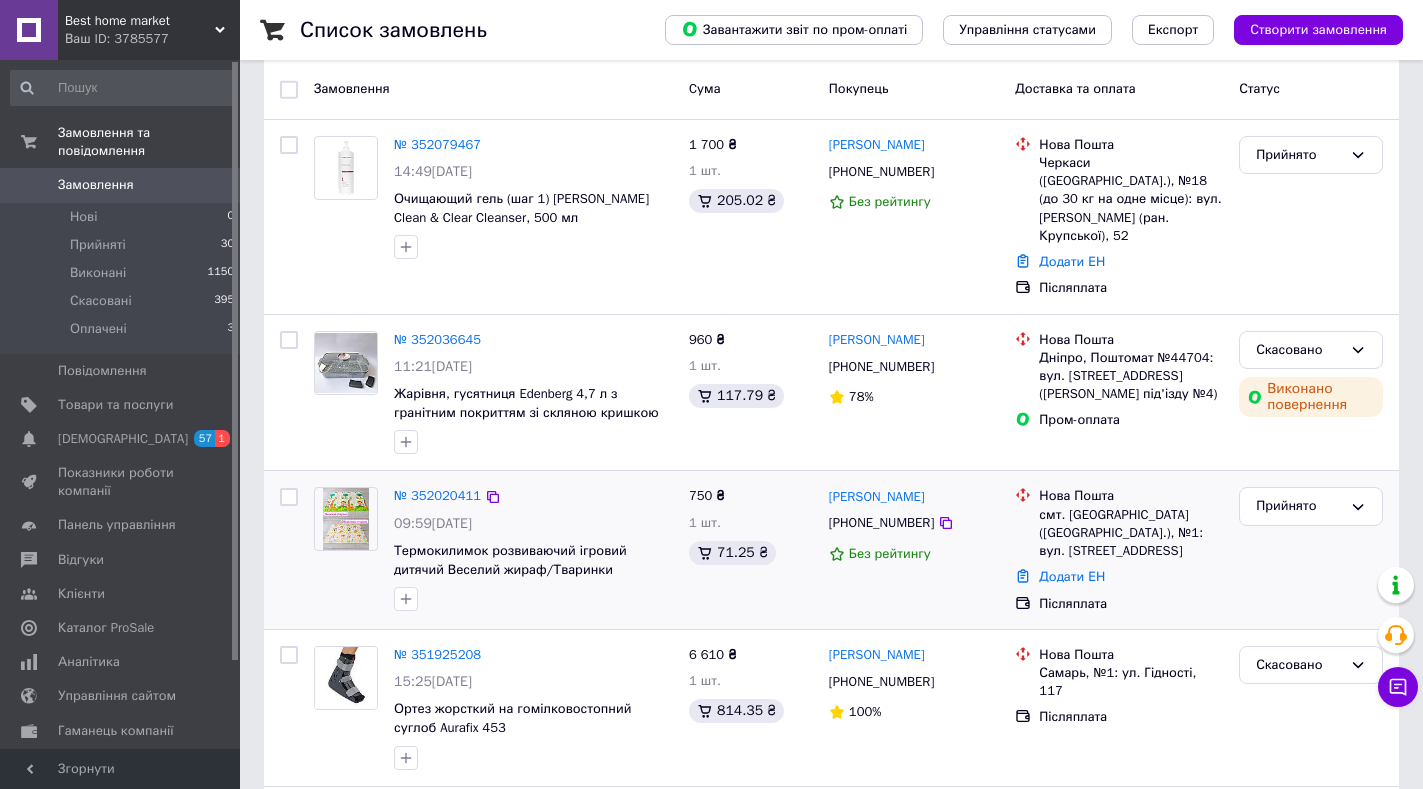 scroll, scrollTop: 200, scrollLeft: 0, axis: vertical 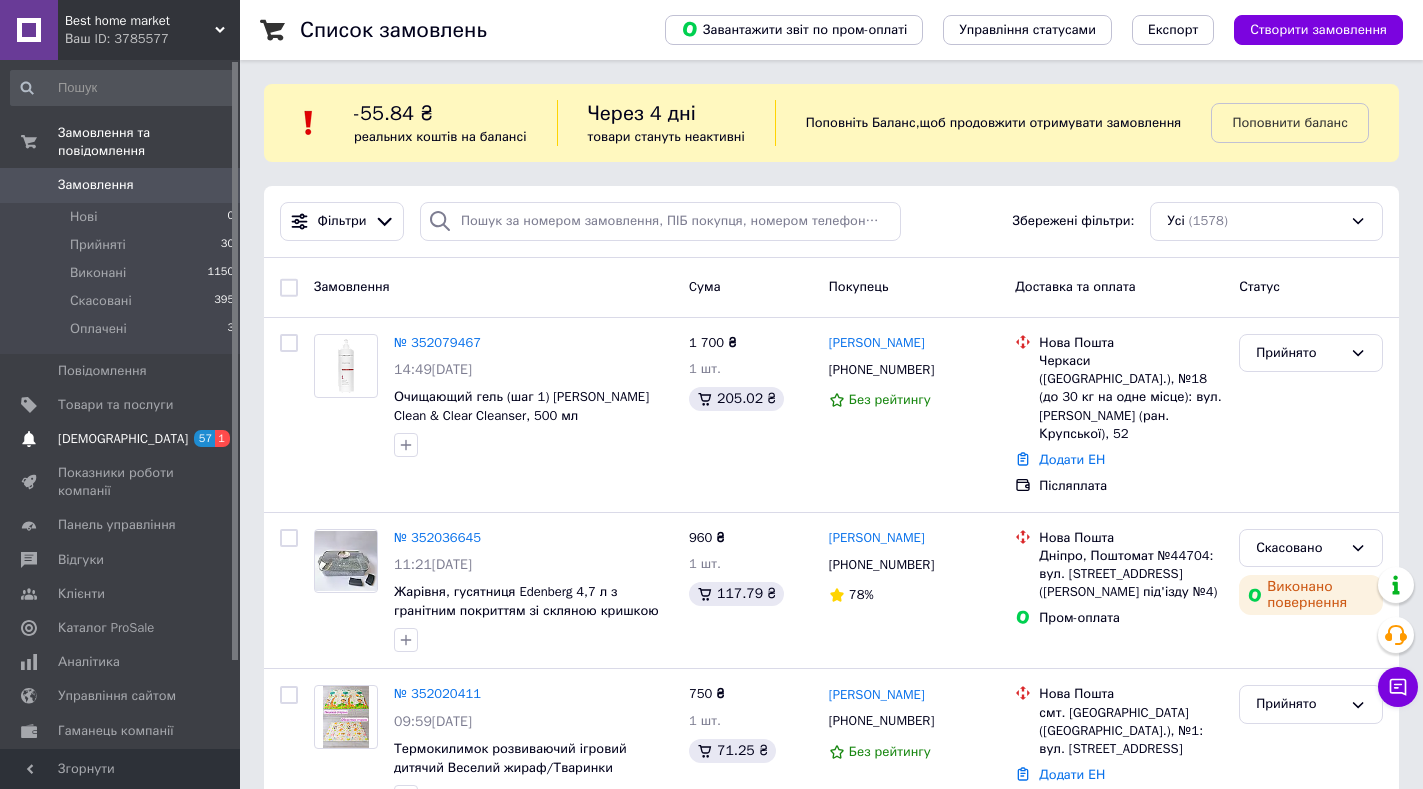 click on "[DEMOGRAPHIC_DATA]" at bounding box center (123, 439) 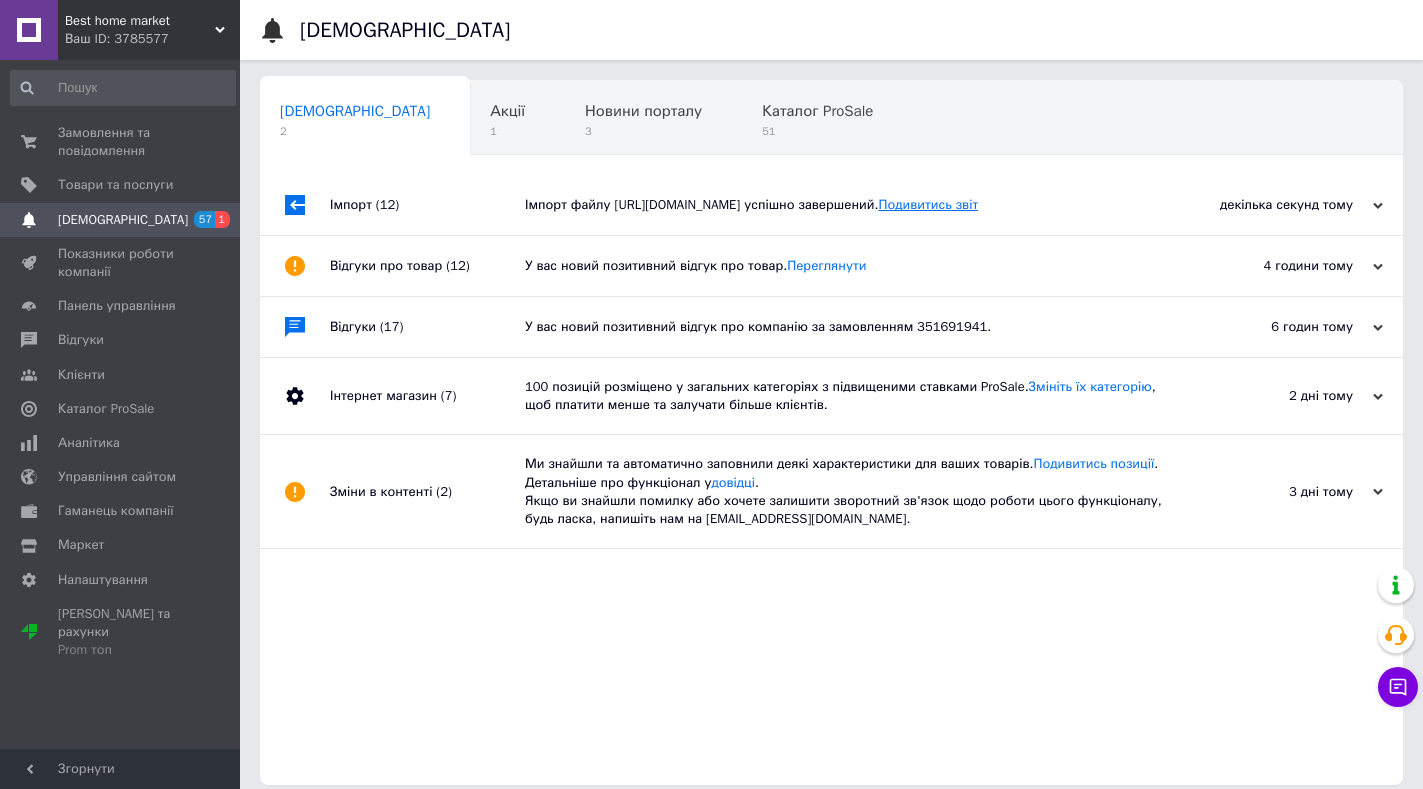click on "Подивитись звіт" at bounding box center (928, 204) 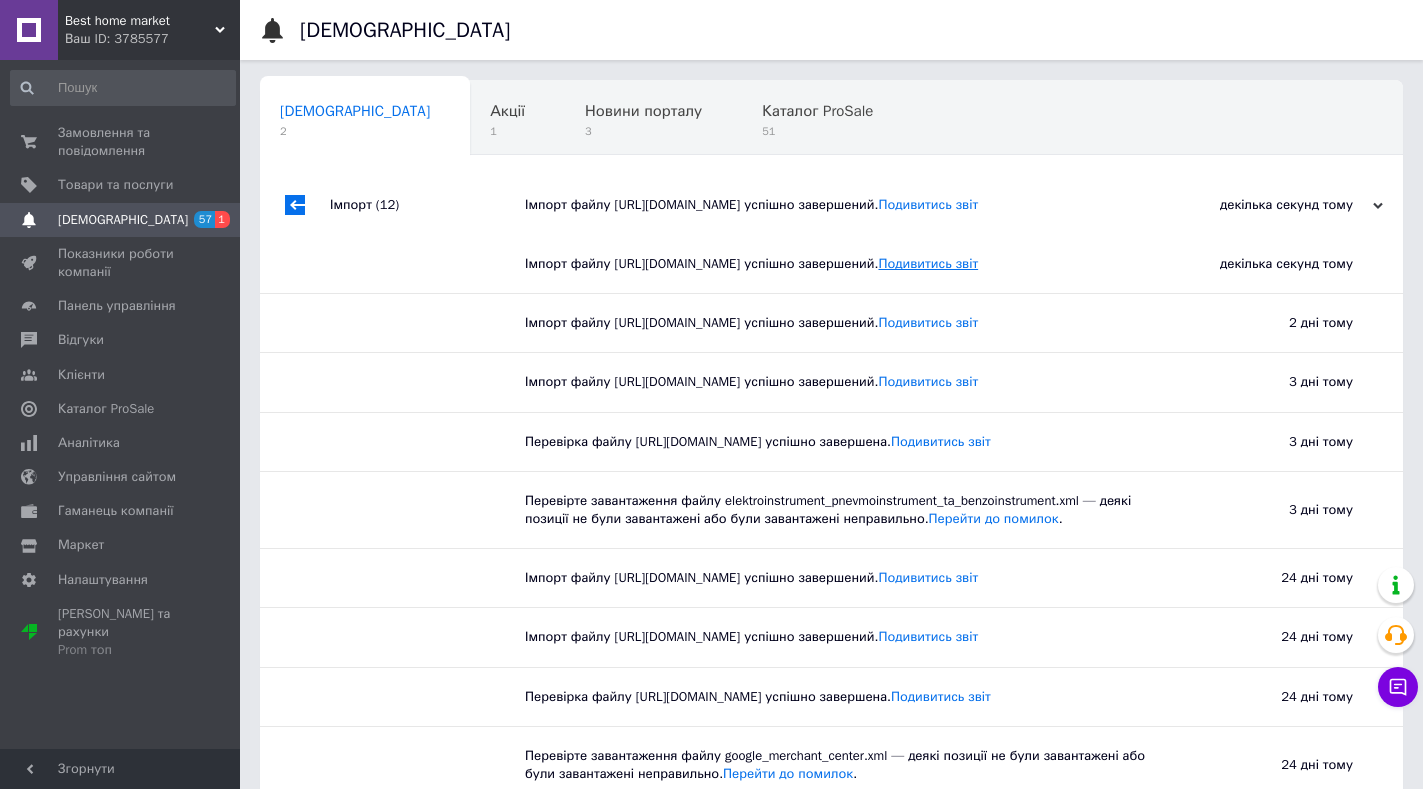 click on "Подивитись звіт" at bounding box center (928, 263) 